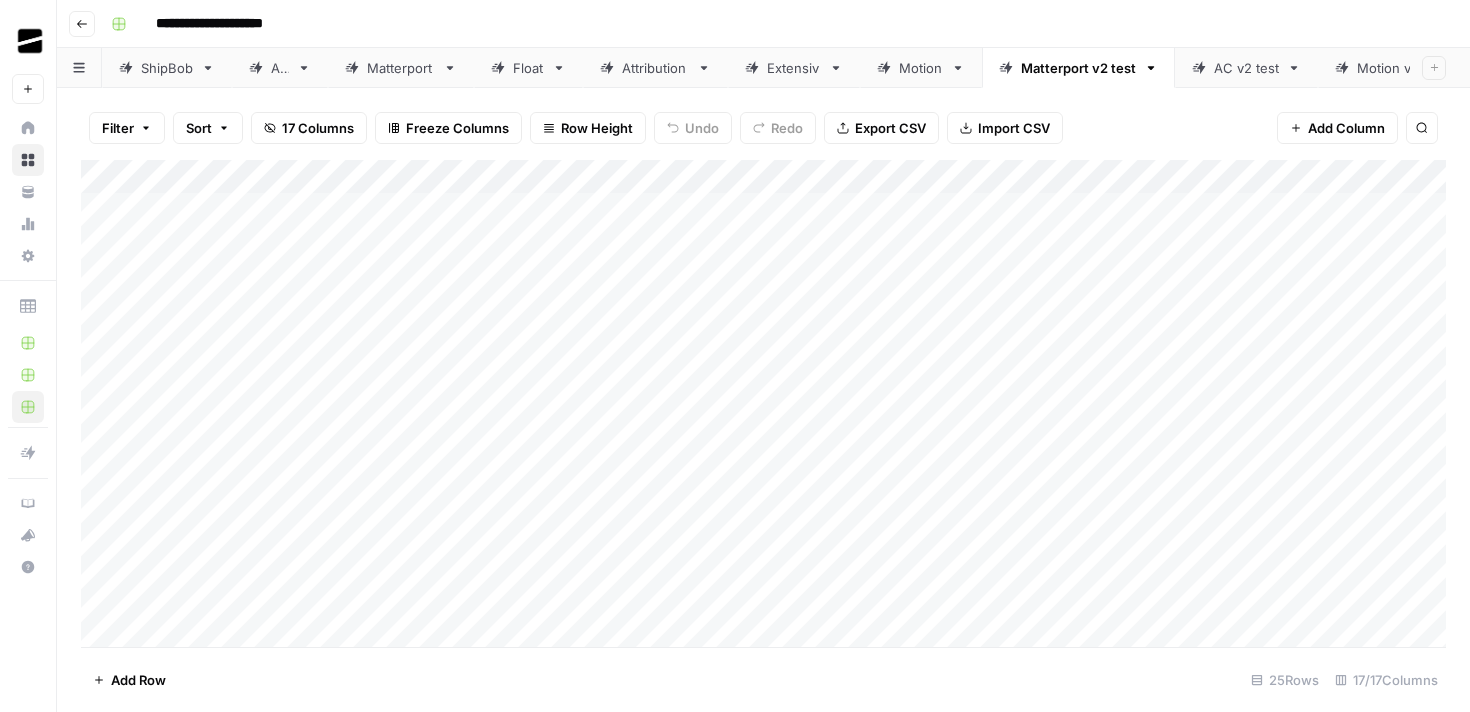 scroll, scrollTop: 0, scrollLeft: 0, axis: both 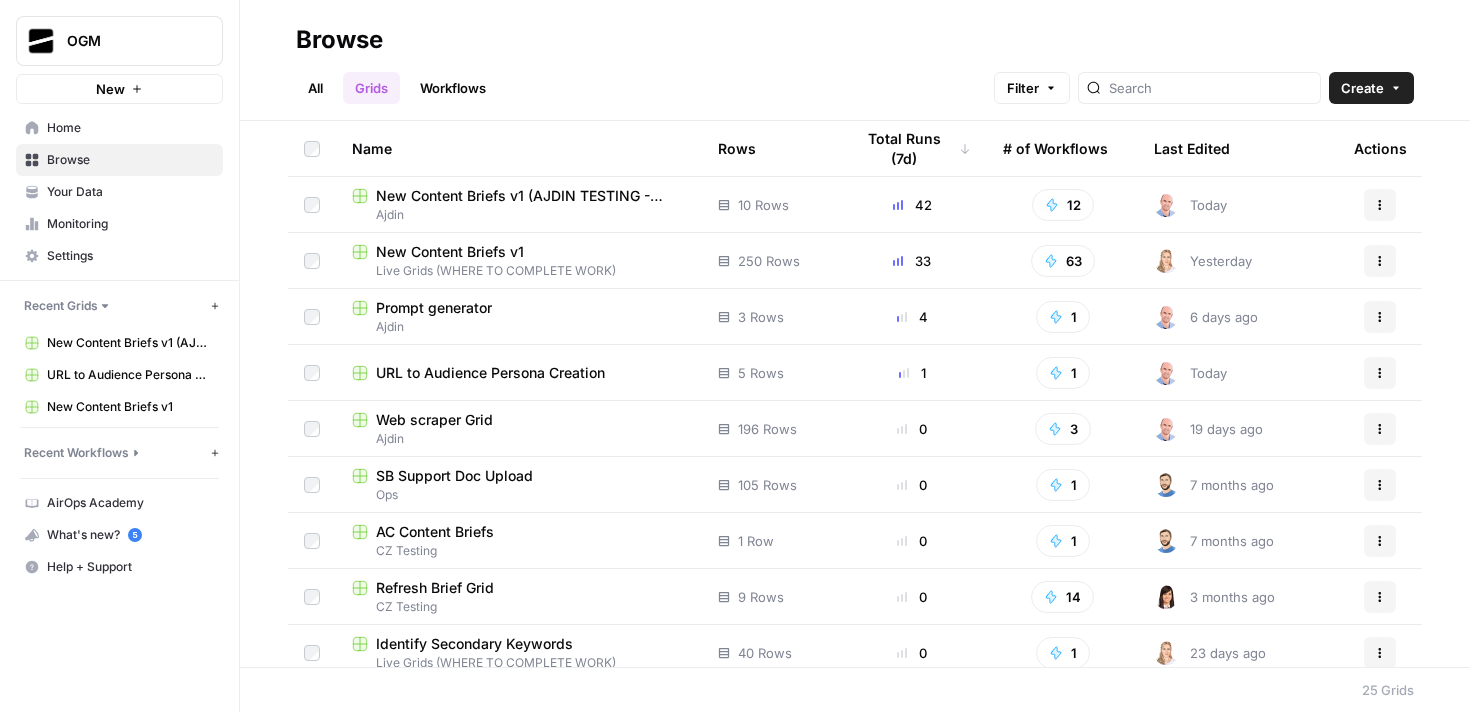 click on "New Content Briefs v1 (AJDIN TESTING - DON'T USE)" at bounding box center (531, 196) 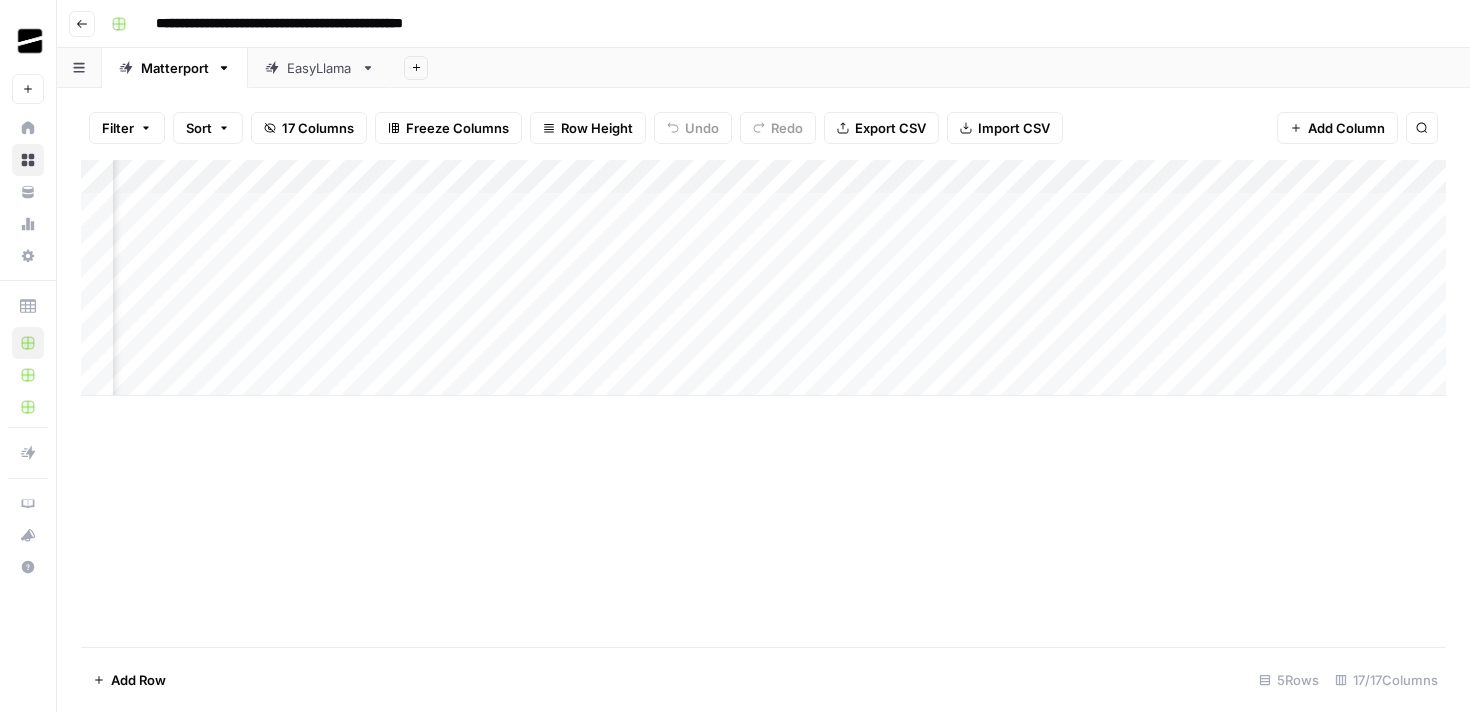 scroll, scrollTop: 0, scrollLeft: 1842, axis: horizontal 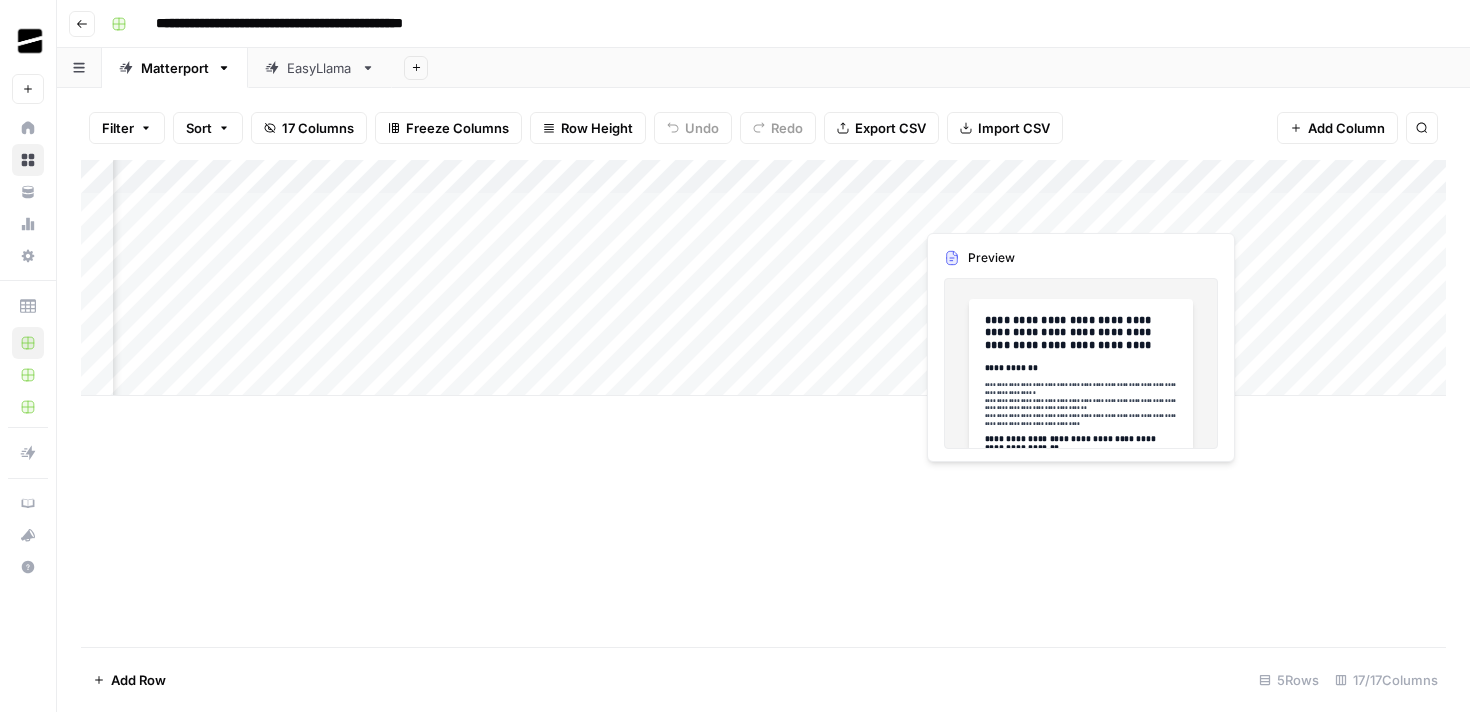click on "Add Column" at bounding box center [763, 278] 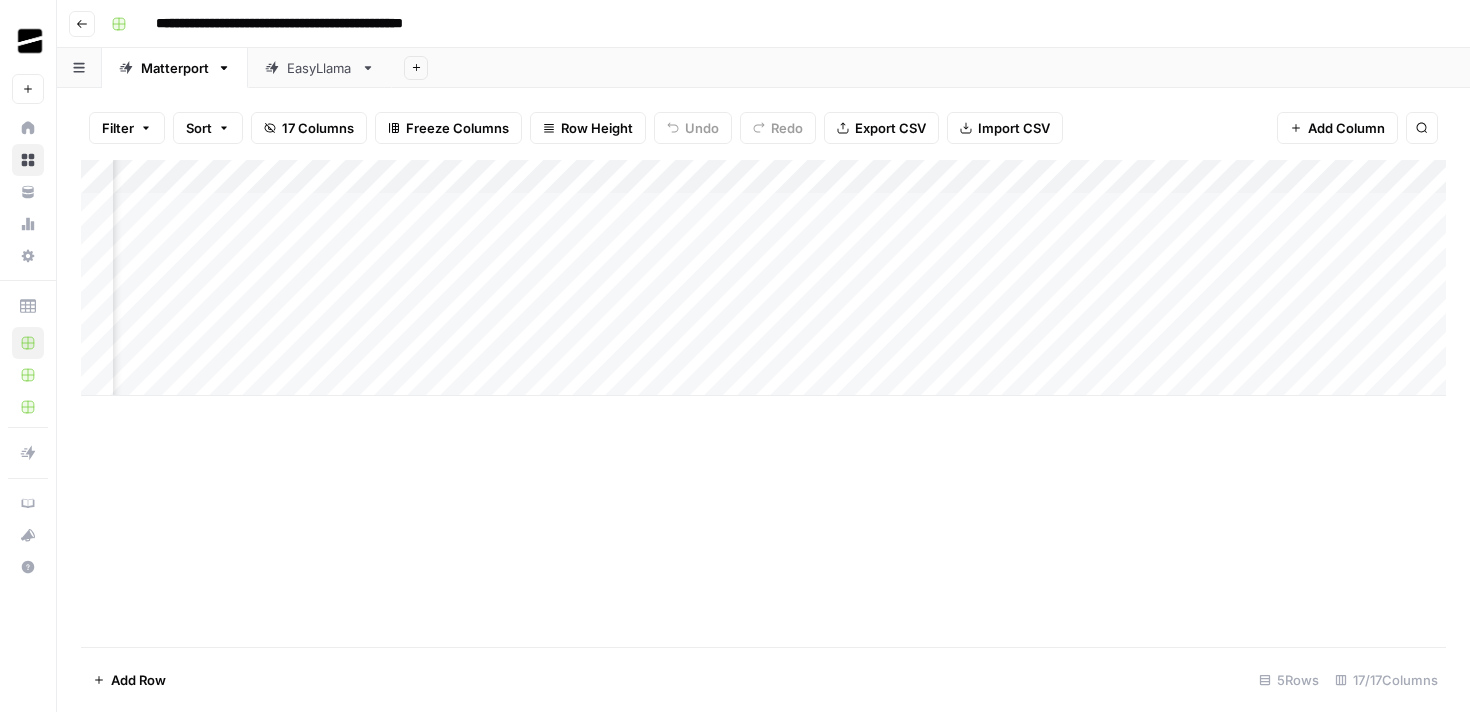 click on "Add Column" at bounding box center [763, 278] 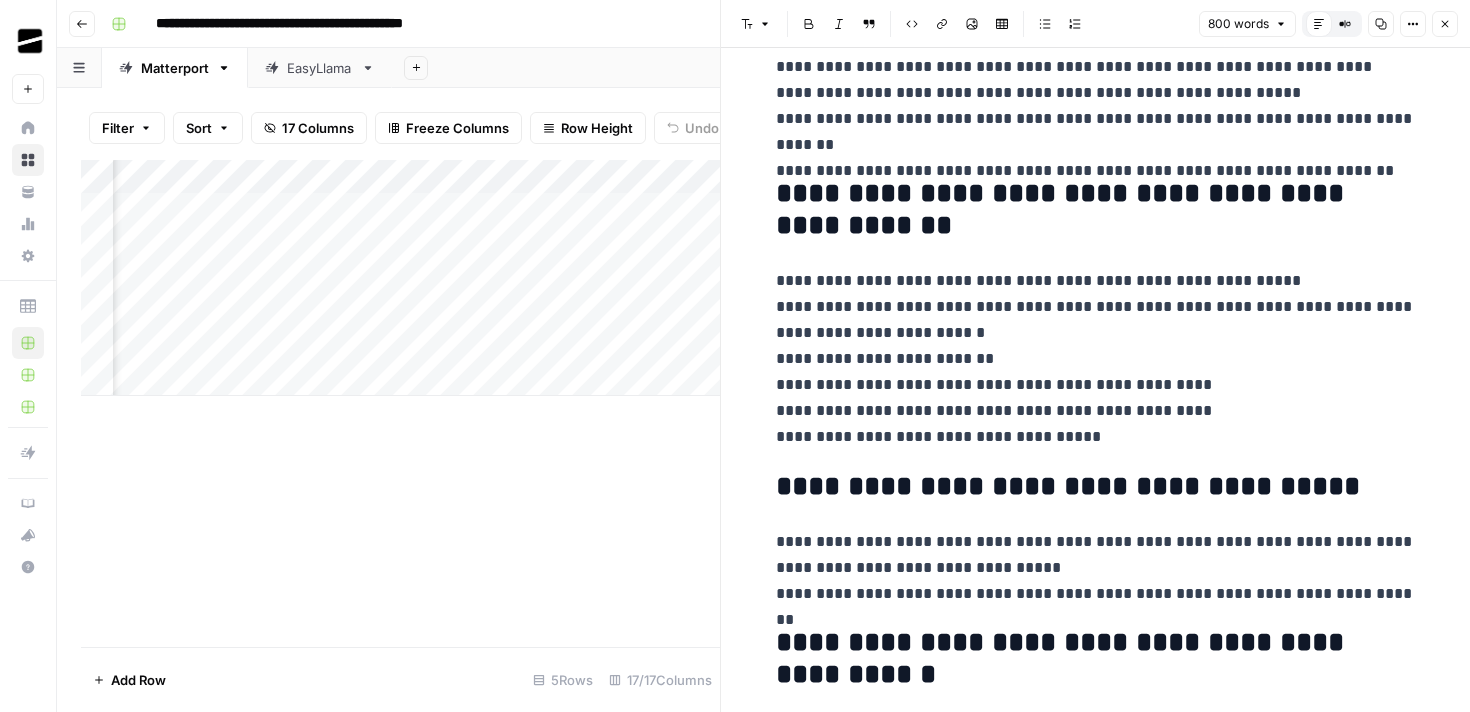 scroll, scrollTop: 2366, scrollLeft: 0, axis: vertical 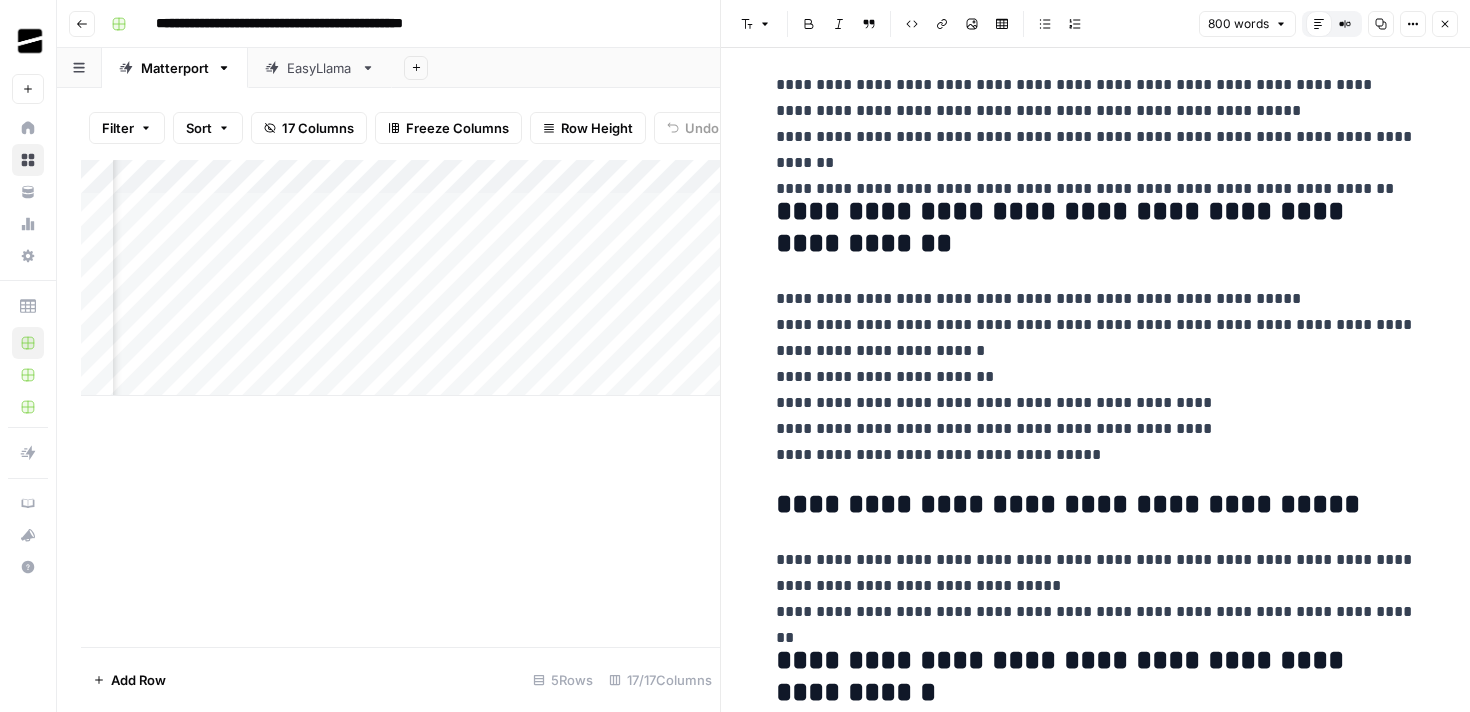 click 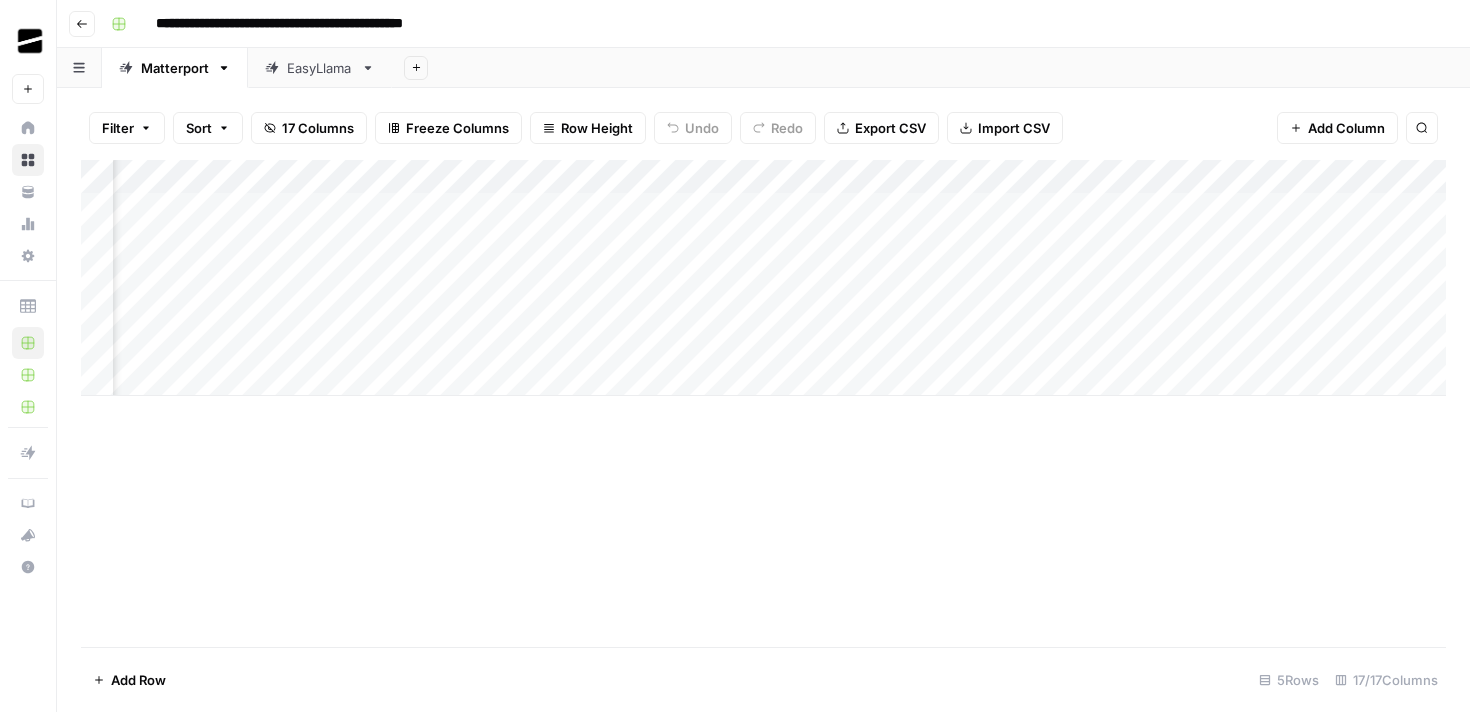click on "Add Column" at bounding box center [763, 278] 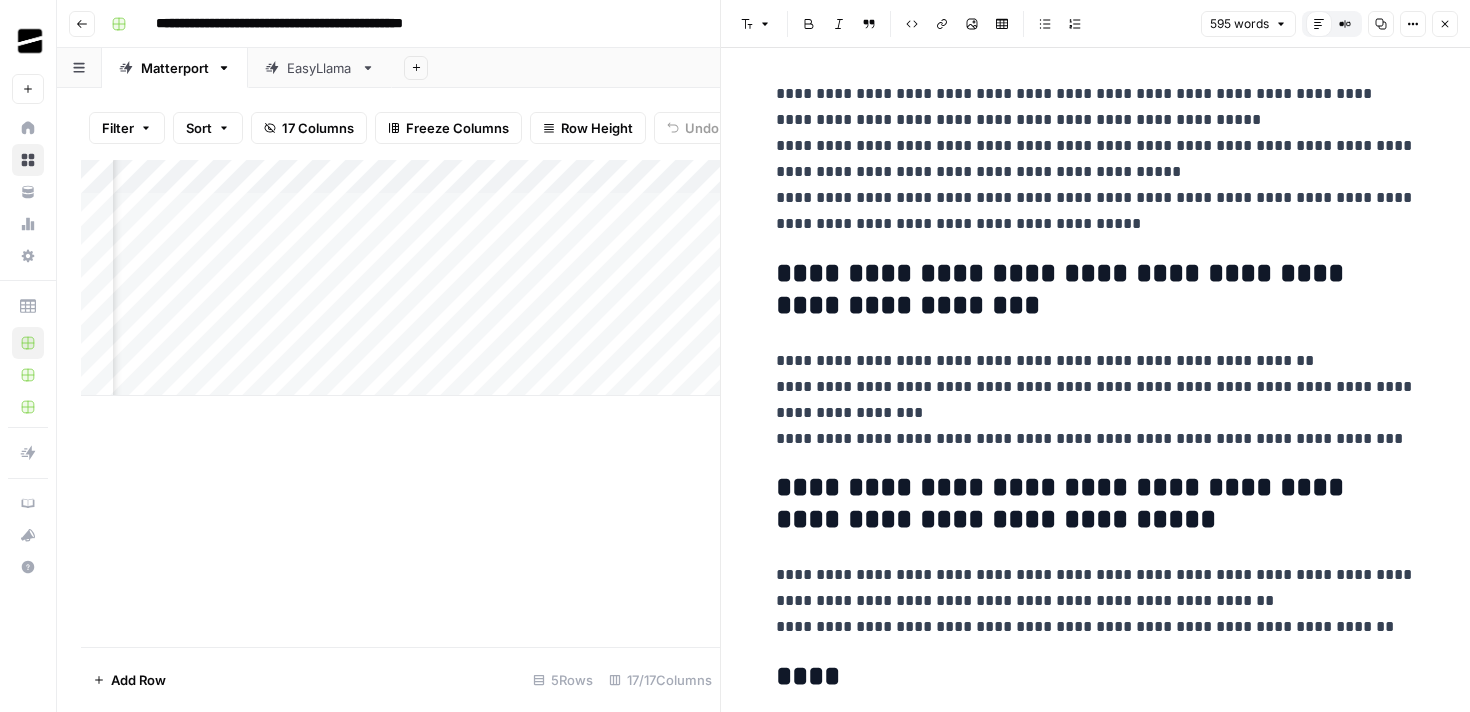 scroll, scrollTop: 1967, scrollLeft: 0, axis: vertical 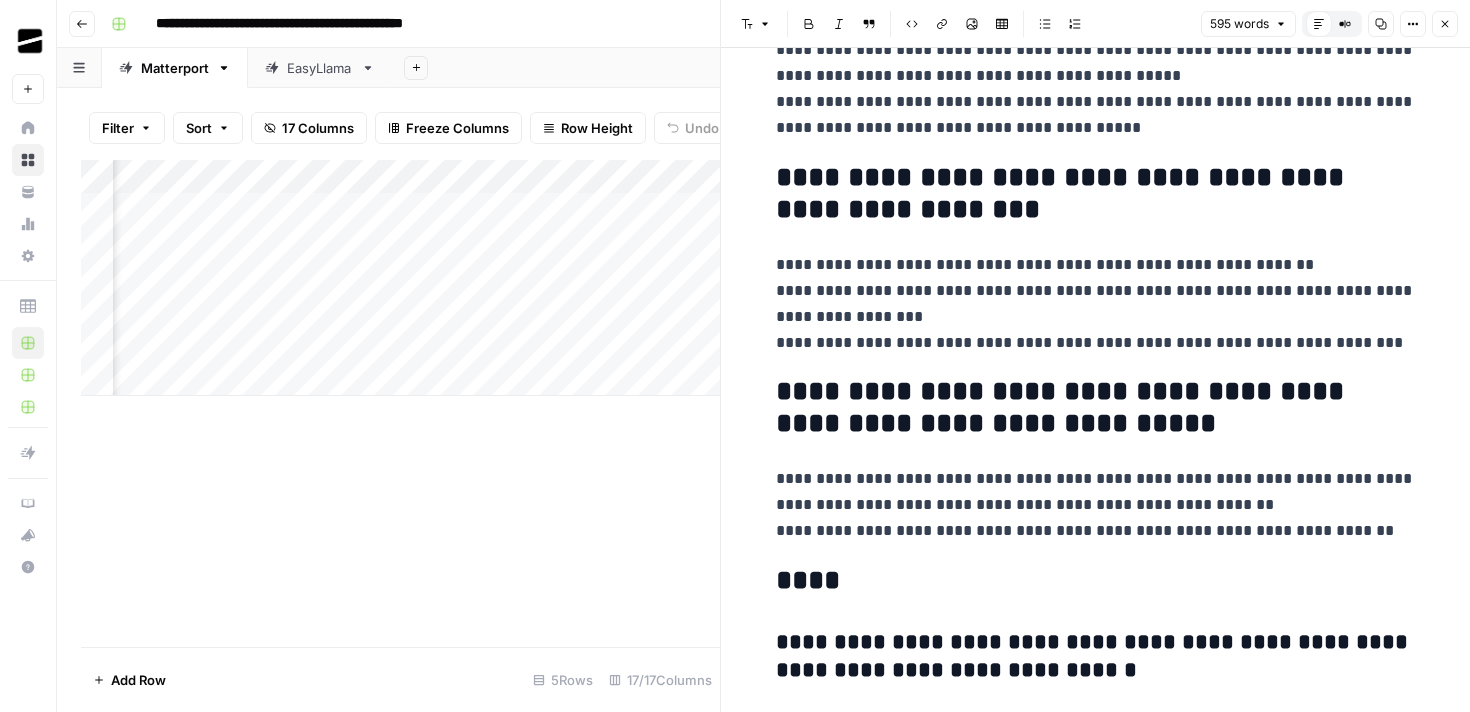 click on "Close" at bounding box center (1445, 24) 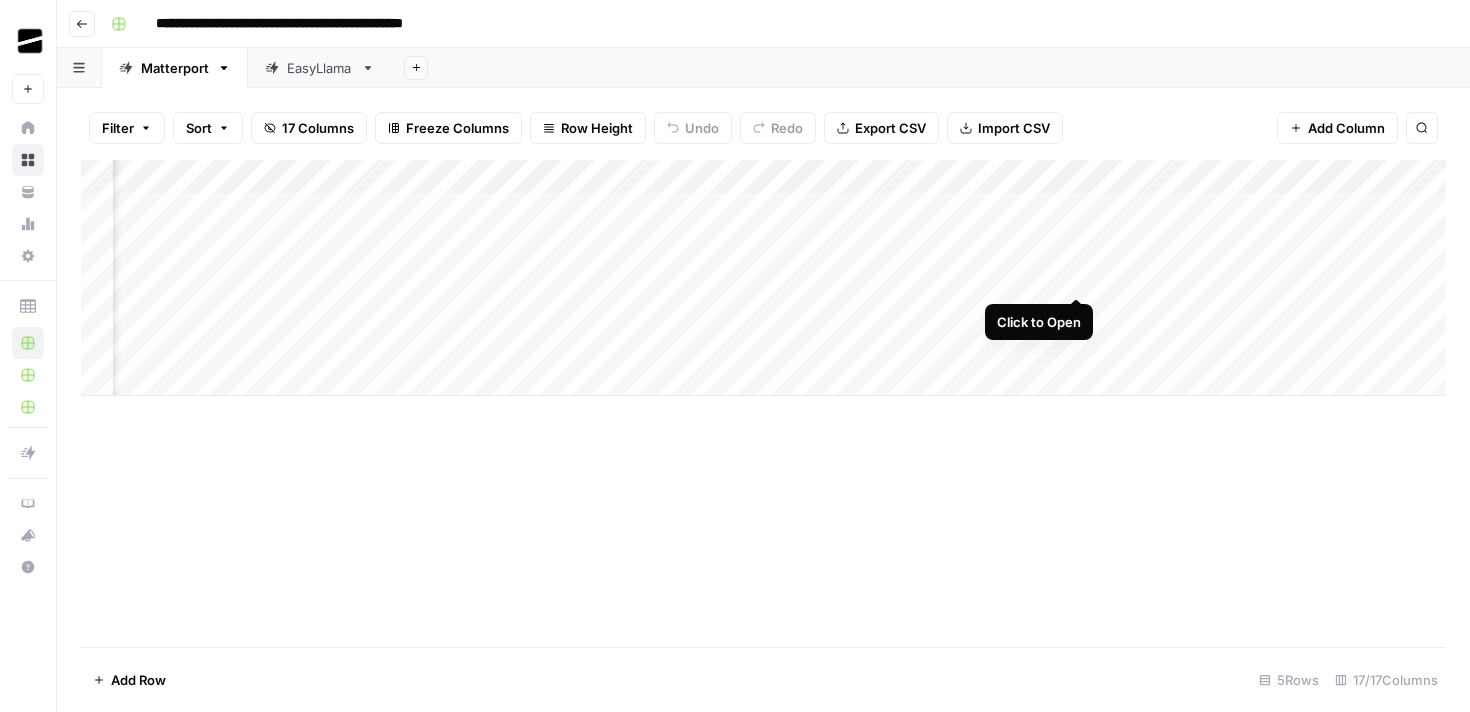 click on "Add Column" at bounding box center (763, 278) 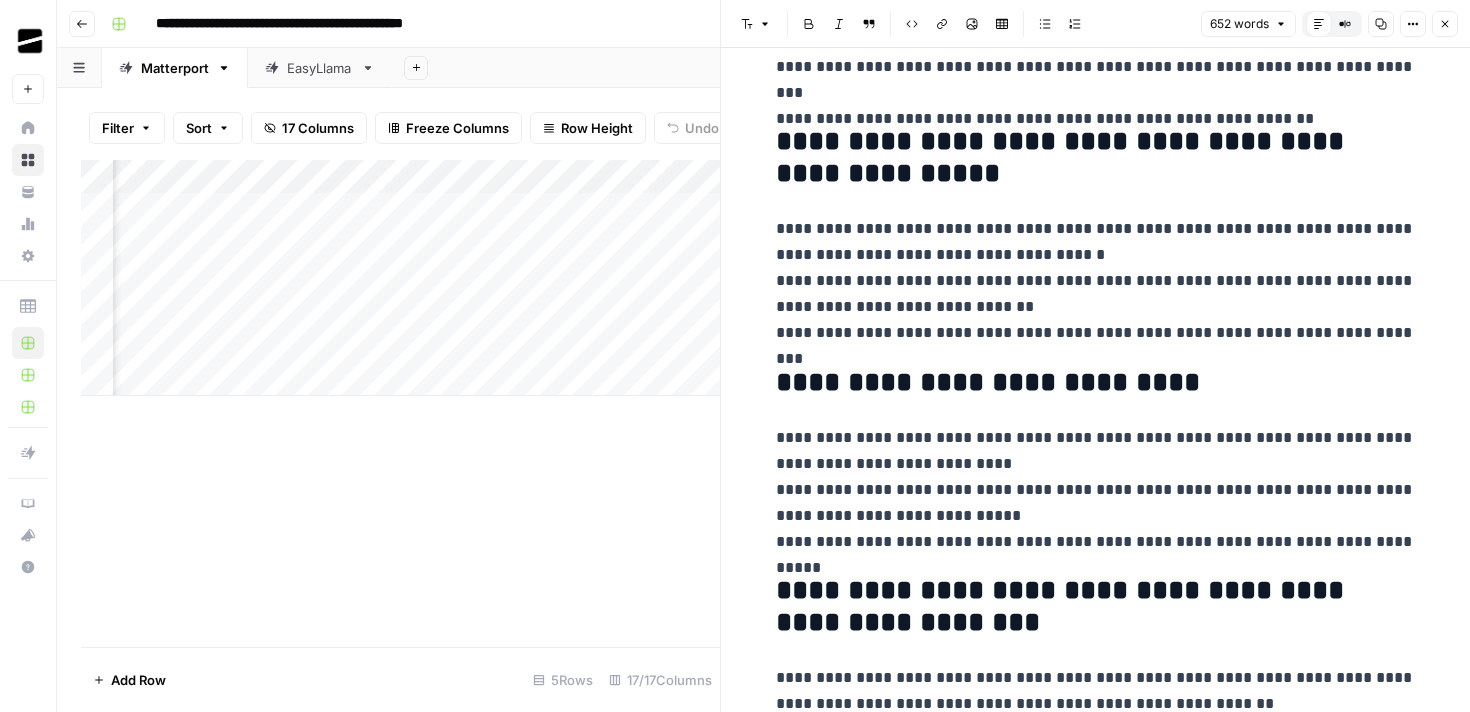 scroll, scrollTop: 1596, scrollLeft: 0, axis: vertical 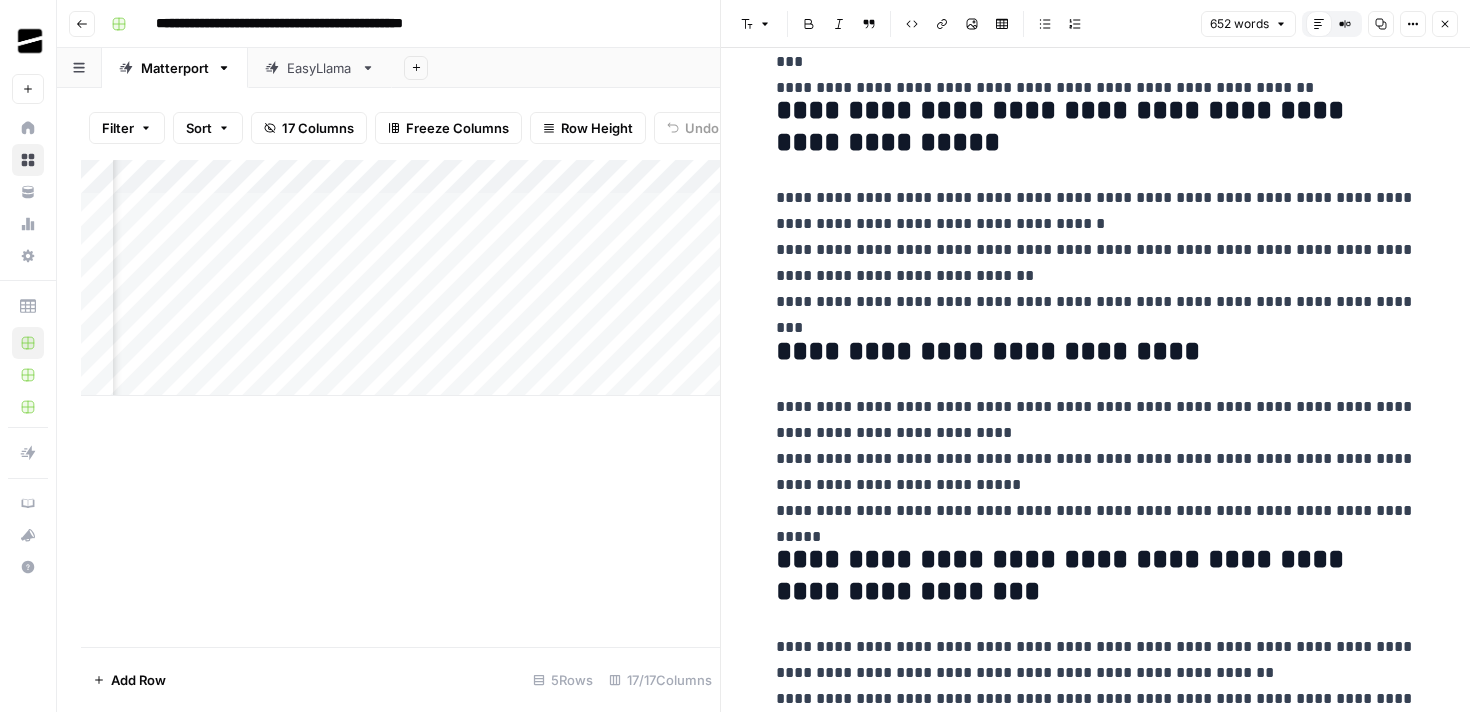 click on "Close" at bounding box center (1445, 24) 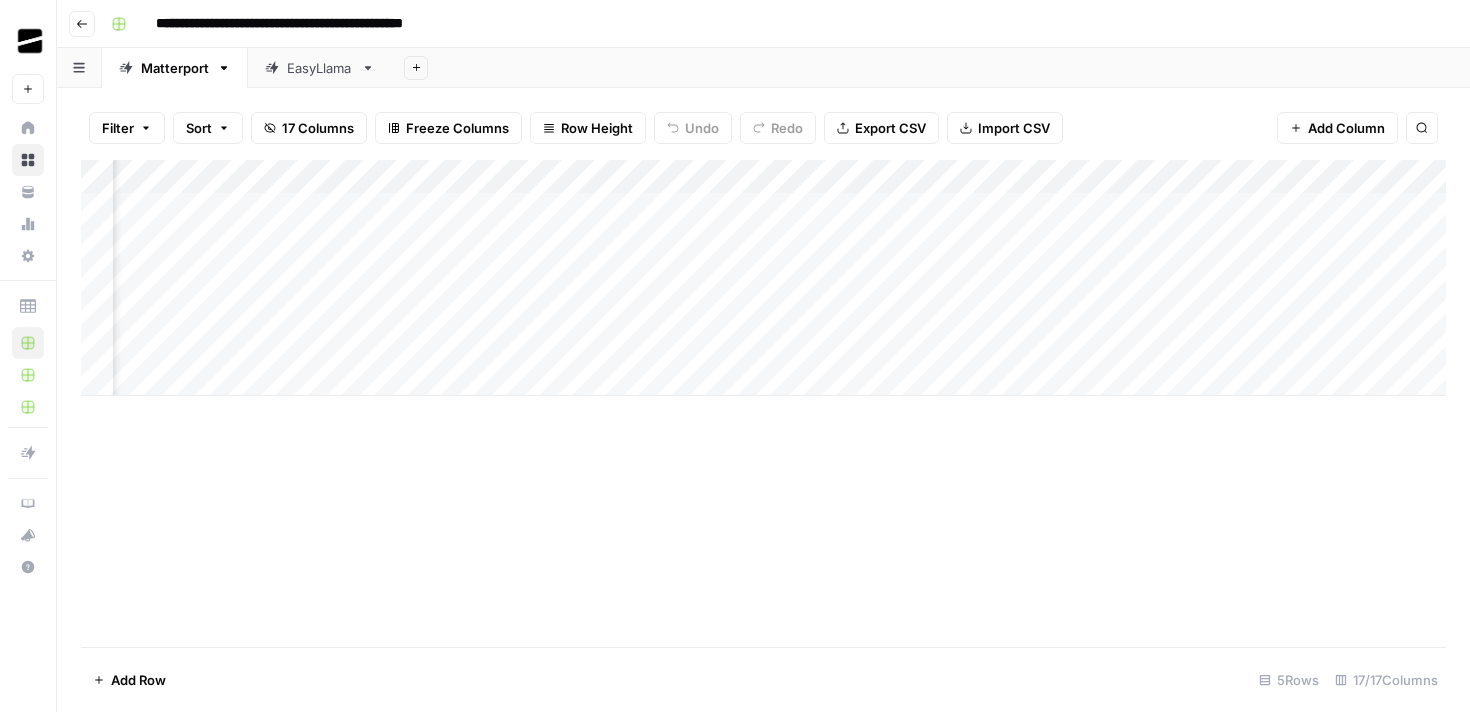 click on "Add Column" at bounding box center [763, 278] 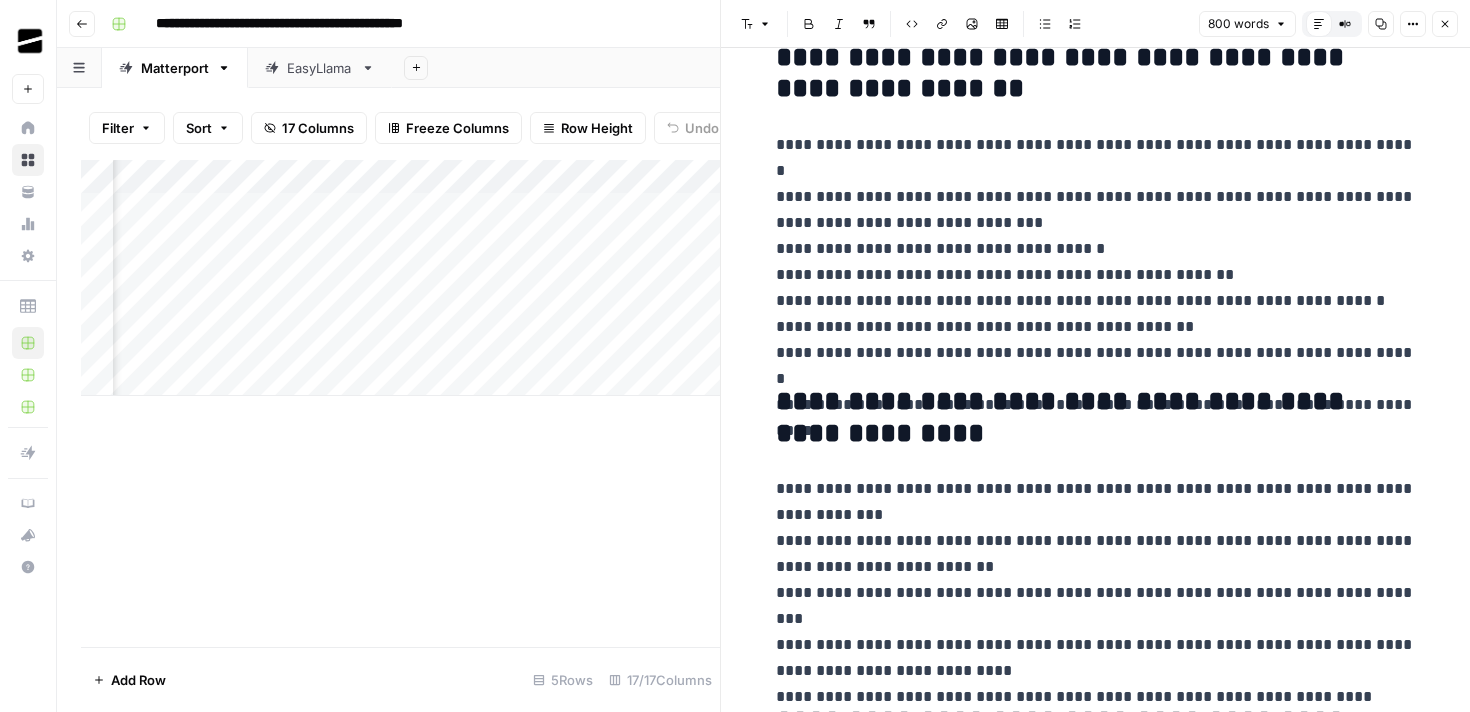 scroll, scrollTop: 501, scrollLeft: 0, axis: vertical 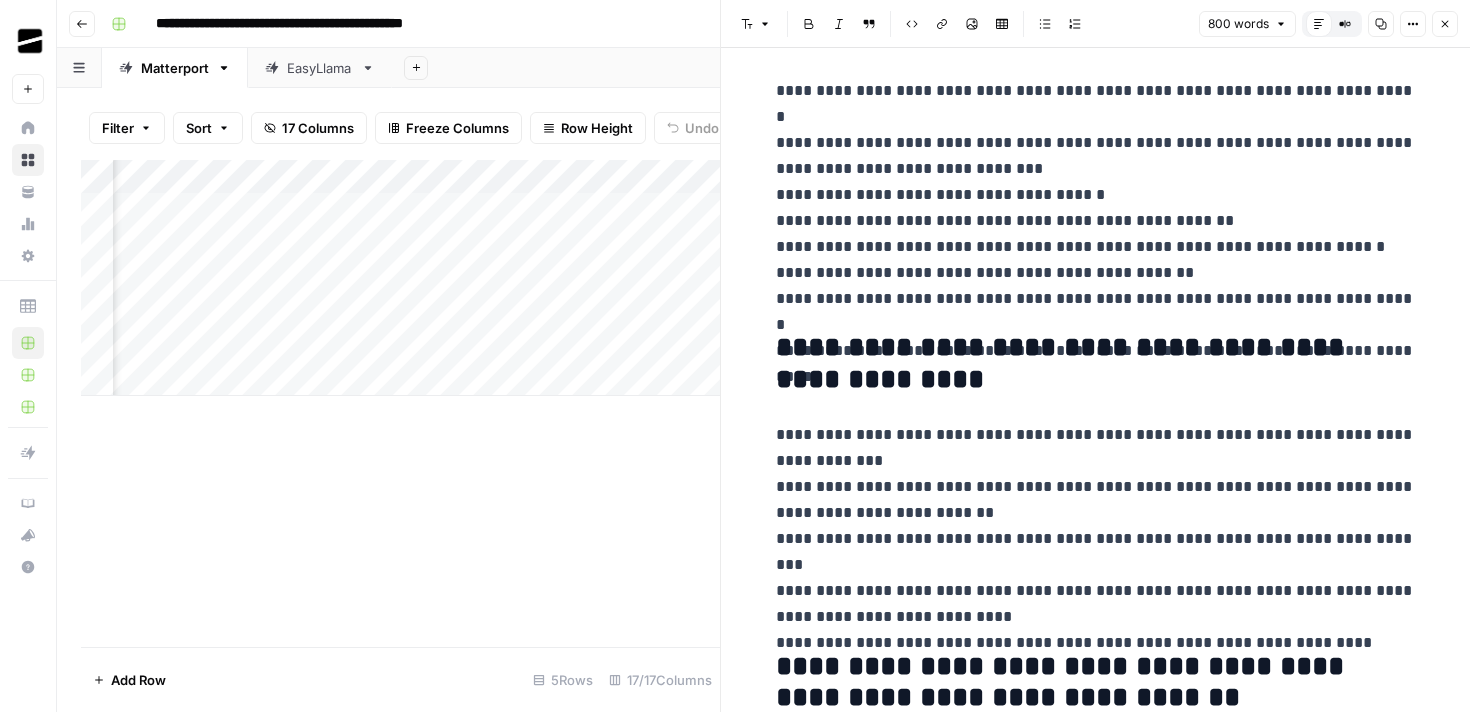 click on "Add Column" at bounding box center [400, 403] 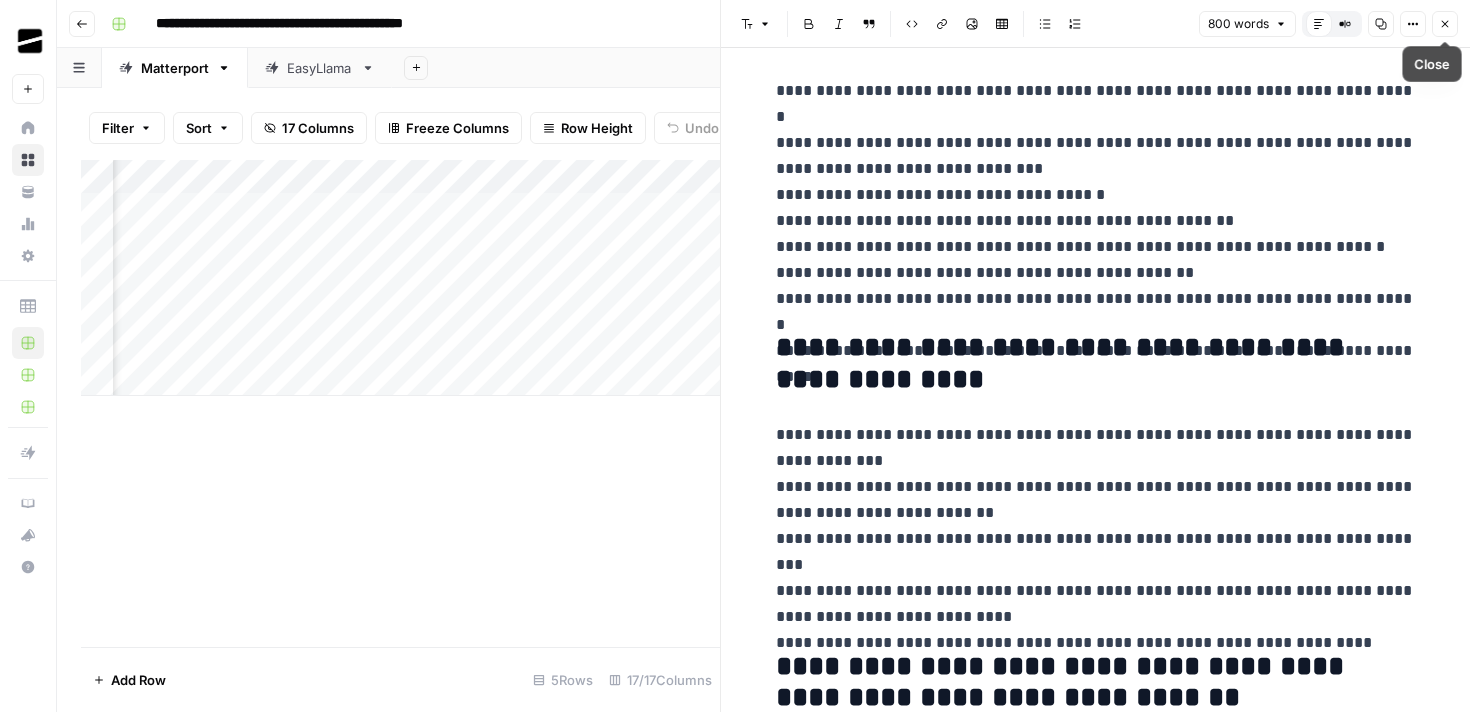 click on "Close" at bounding box center (1445, 24) 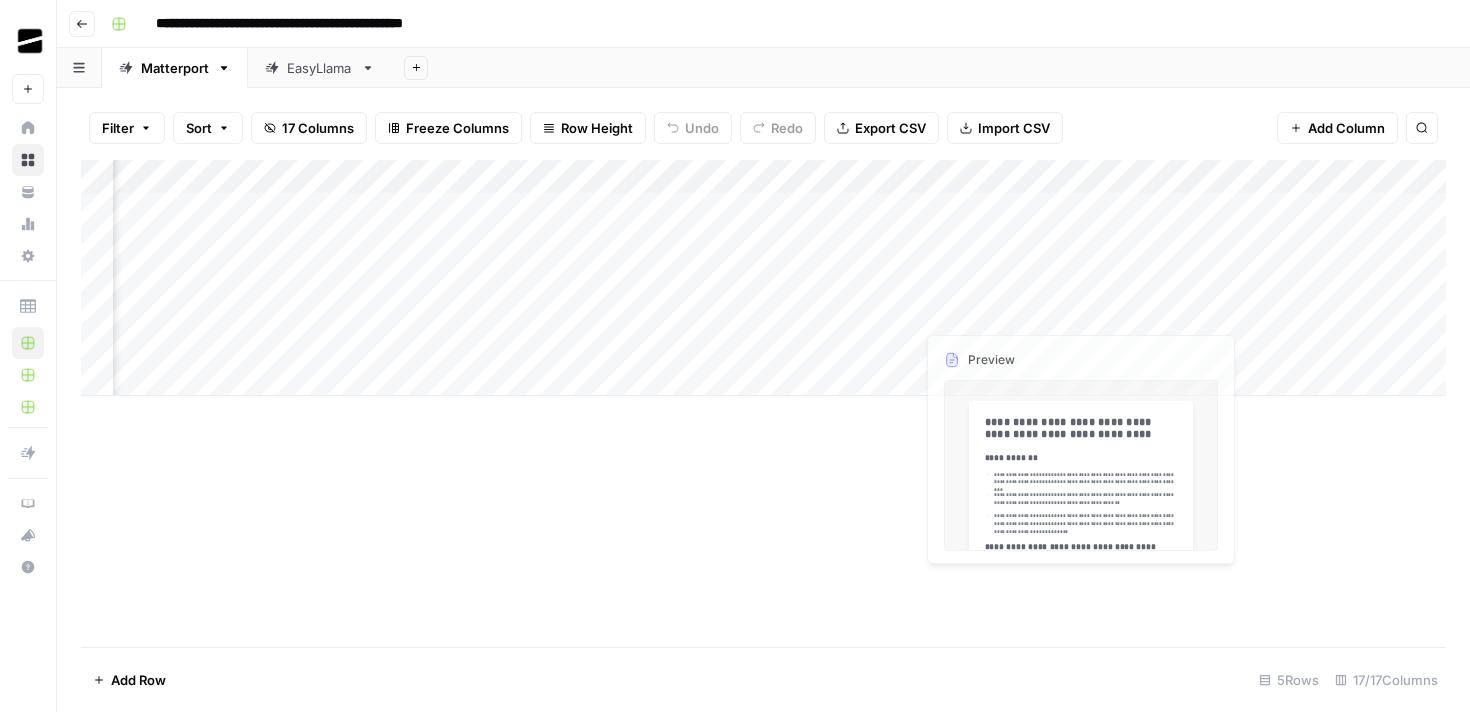 click on "Add Column" at bounding box center (763, 278) 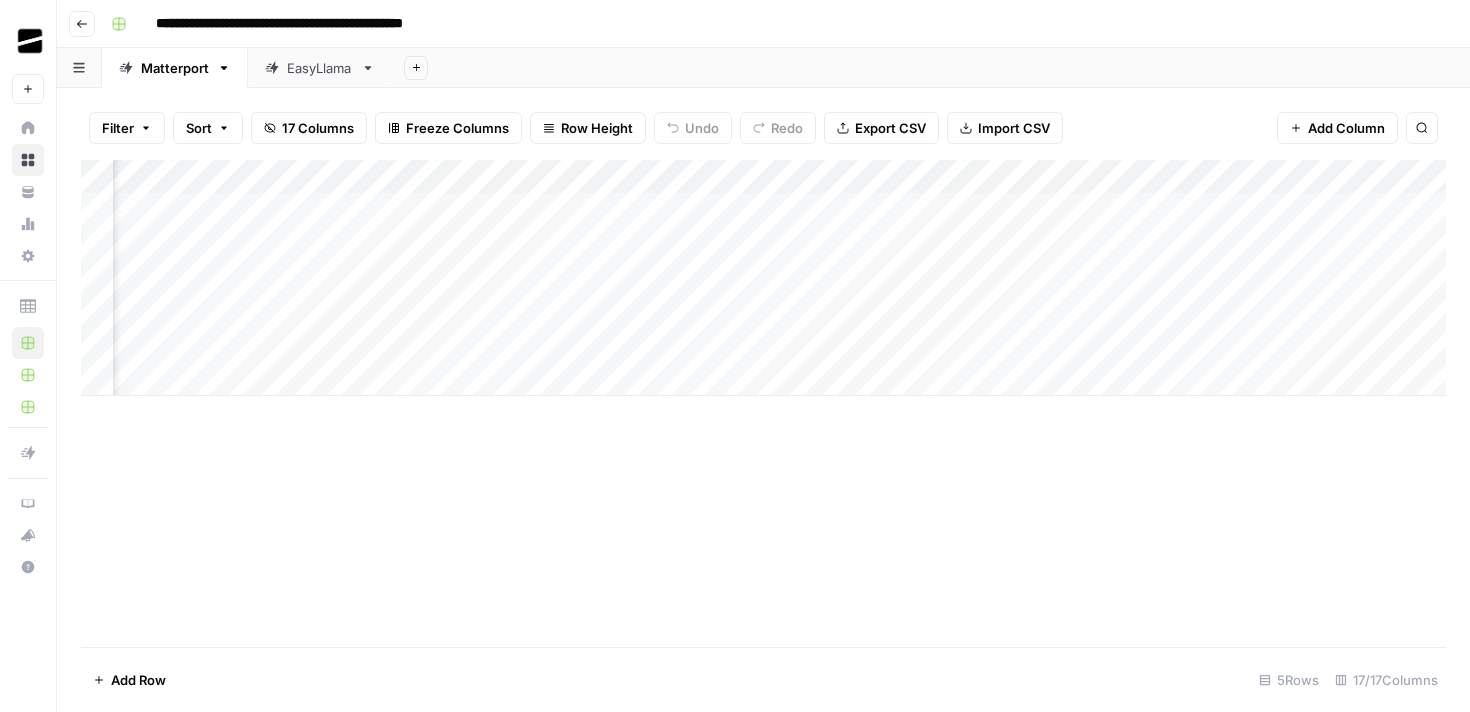 click on "Add Column" at bounding box center [763, 278] 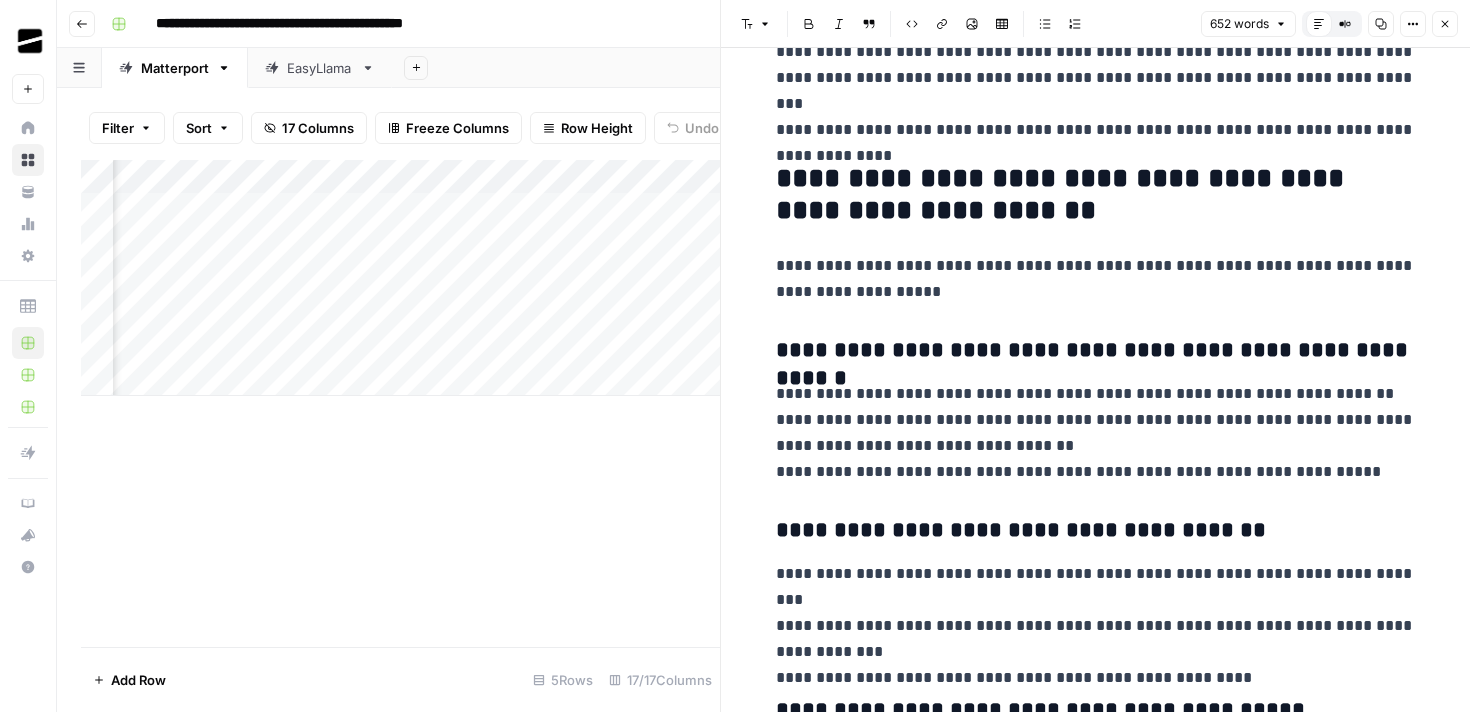 scroll, scrollTop: 480, scrollLeft: 0, axis: vertical 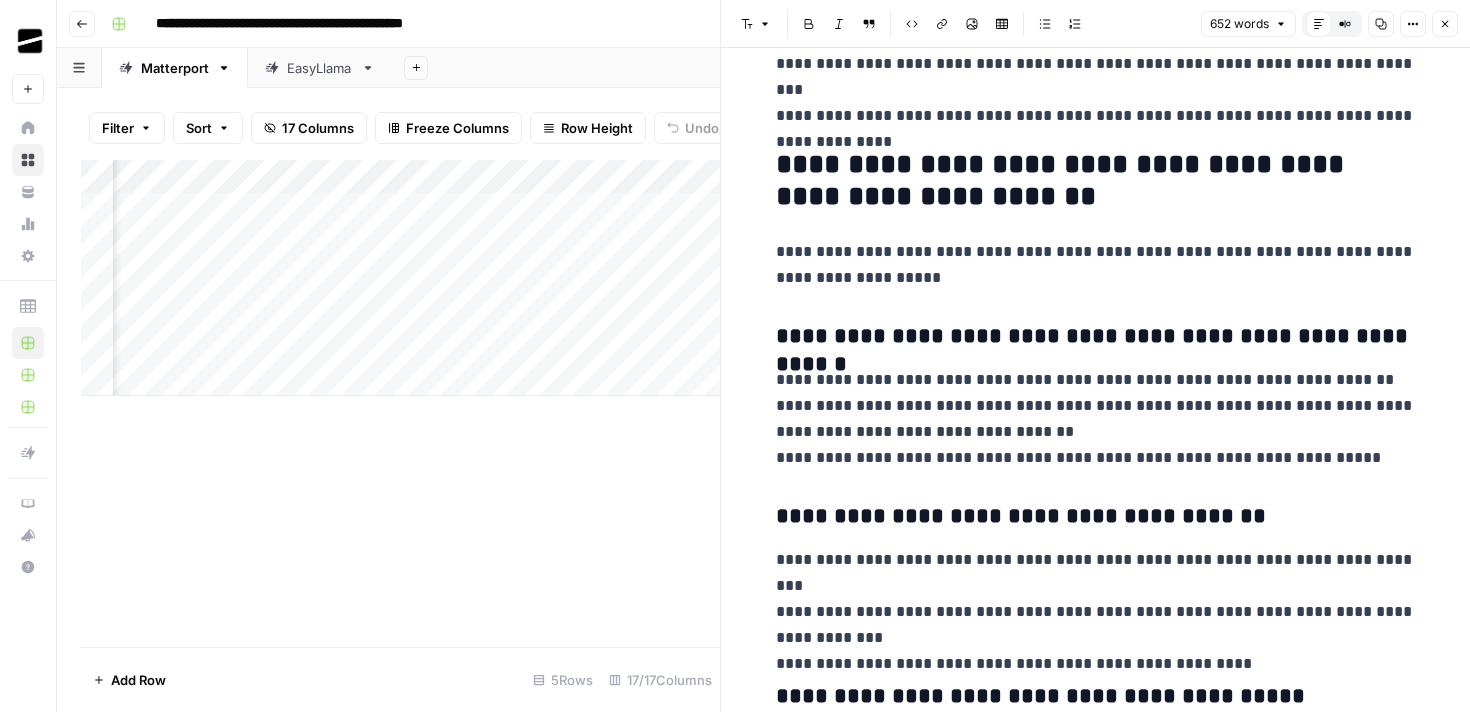 click on "Close" at bounding box center (1445, 24) 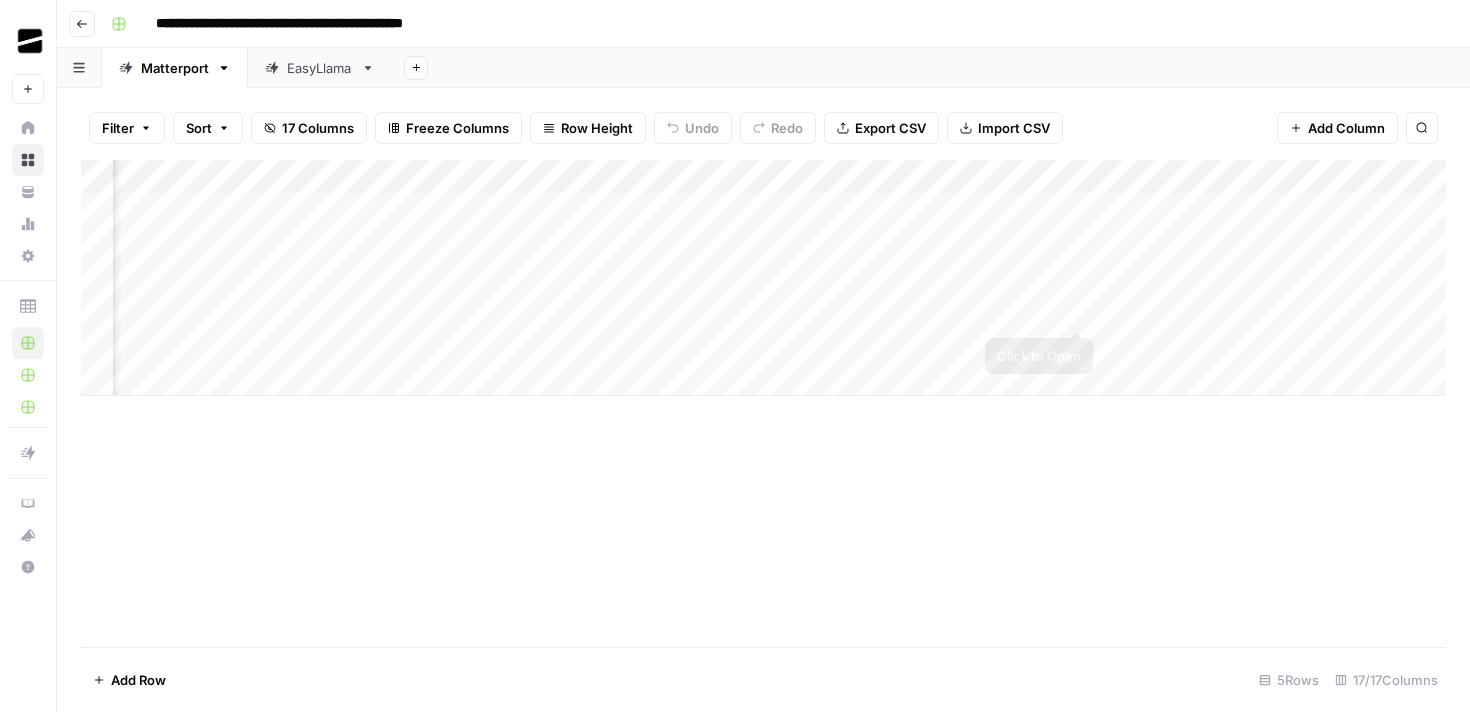 click on "Add Column" at bounding box center [763, 278] 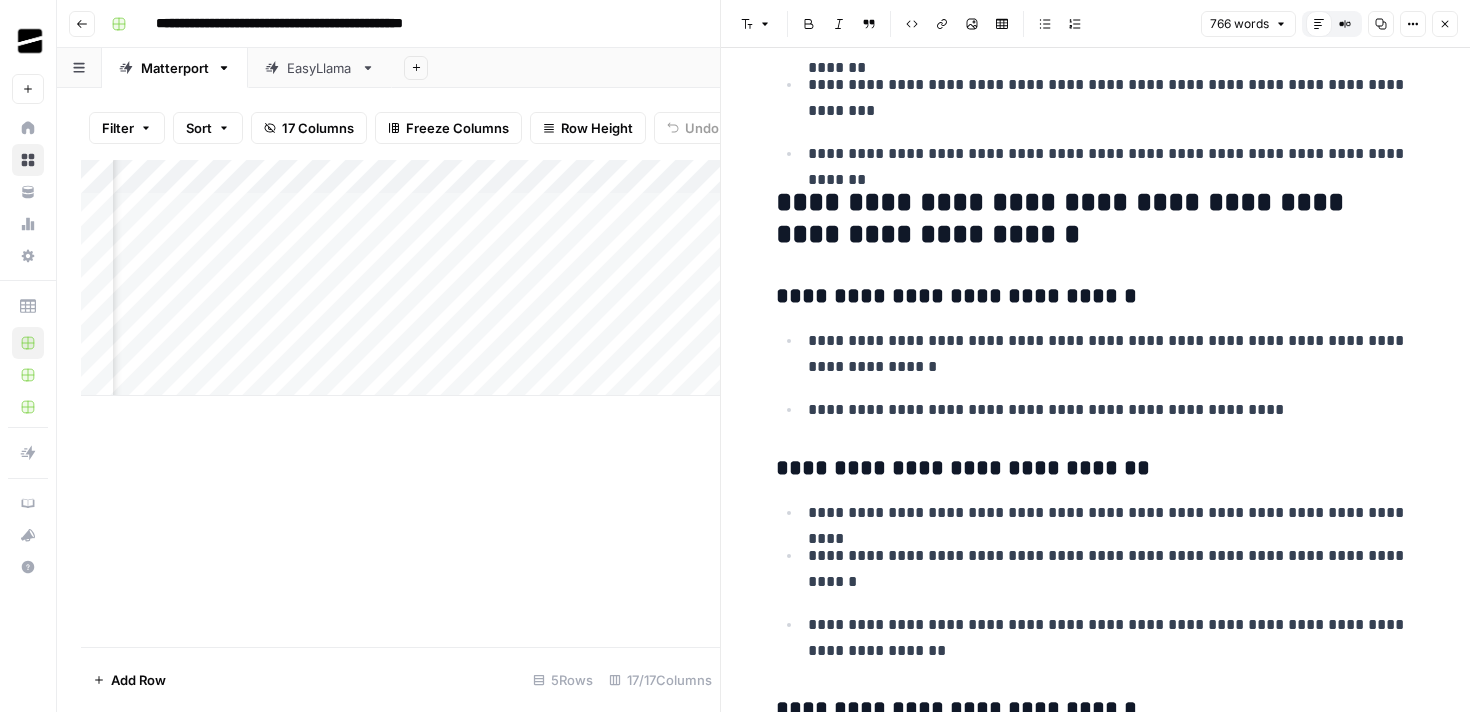 scroll, scrollTop: 714, scrollLeft: 0, axis: vertical 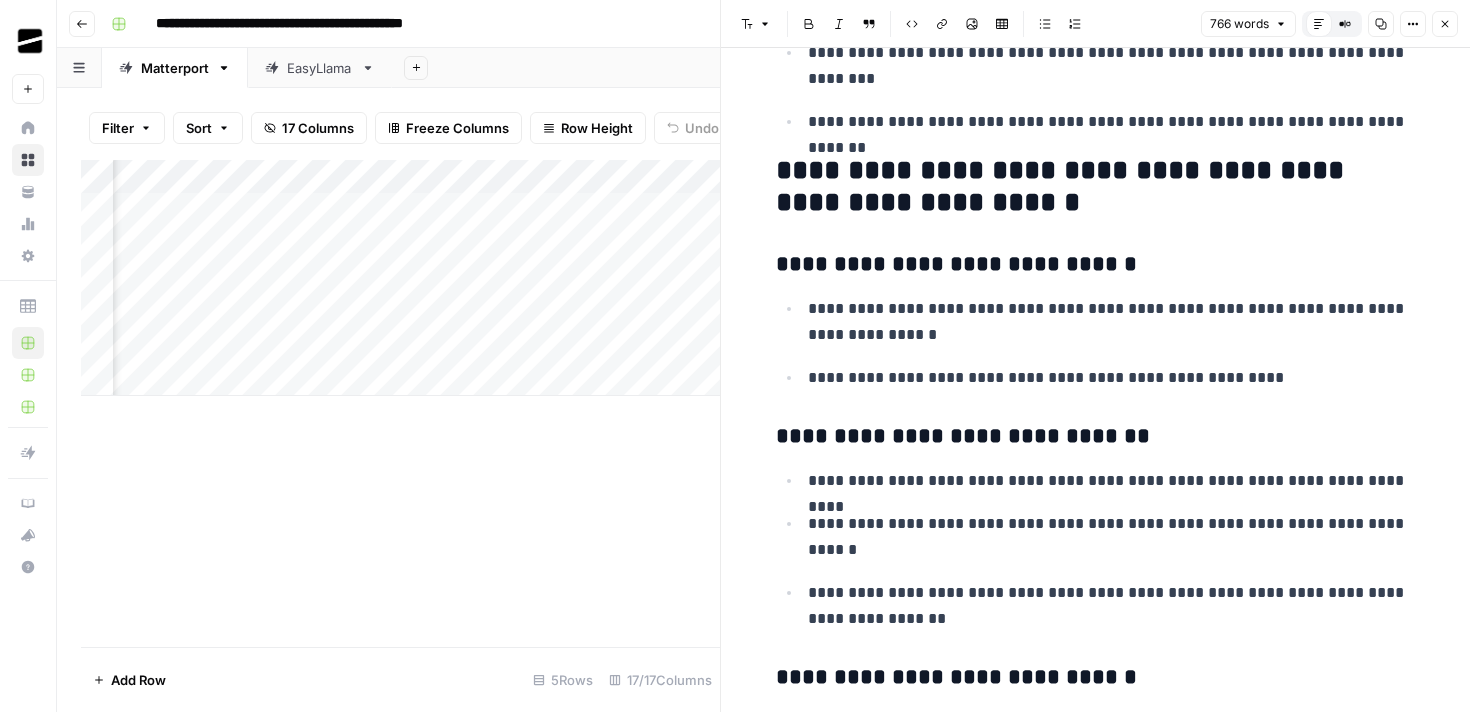 click 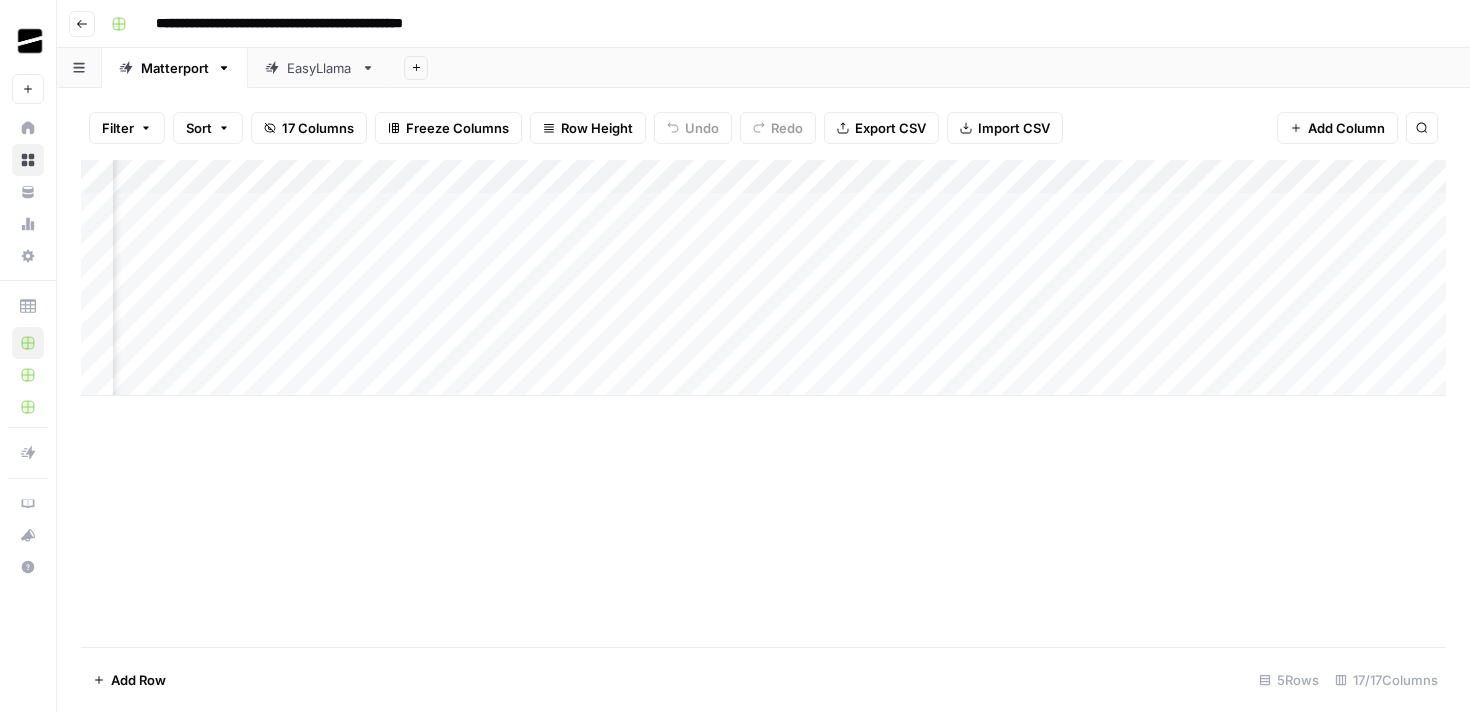 click on "Add Column" at bounding box center (763, 278) 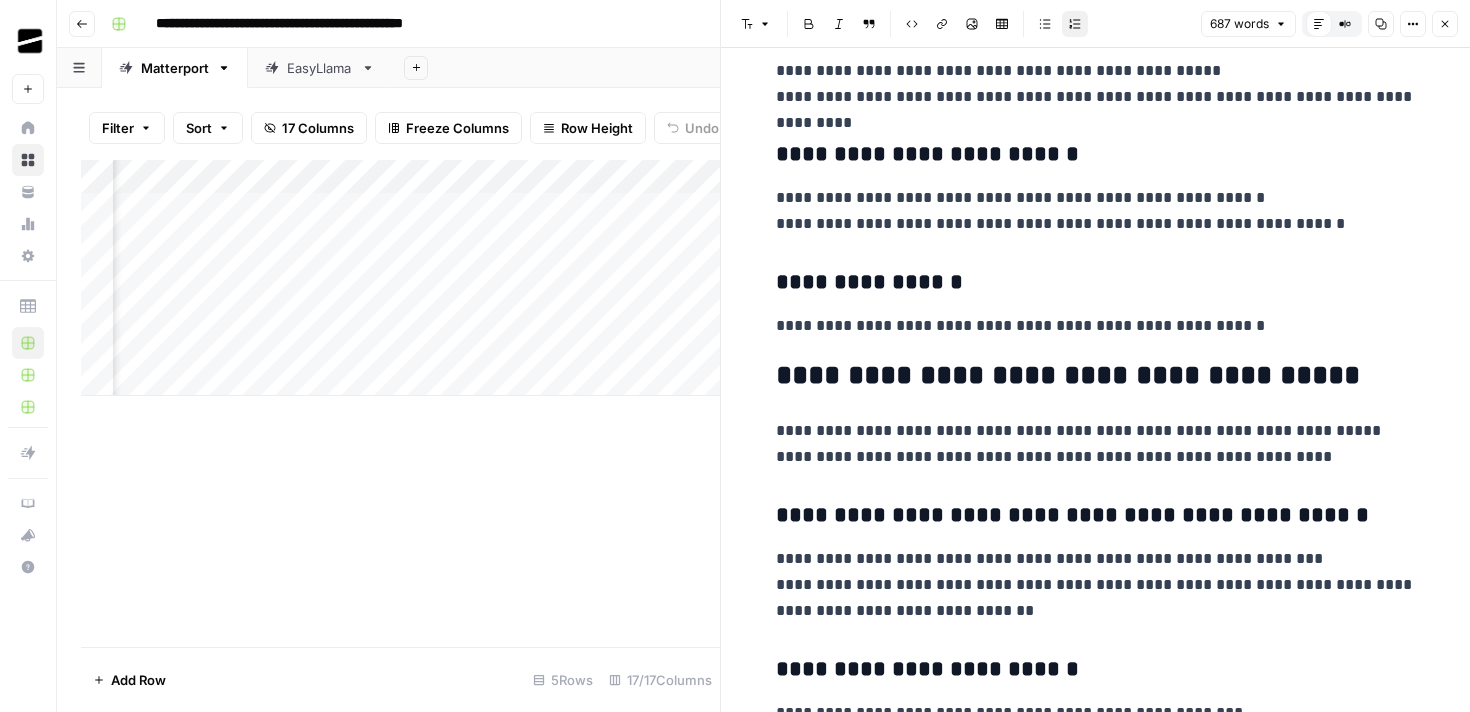 scroll, scrollTop: 726, scrollLeft: 0, axis: vertical 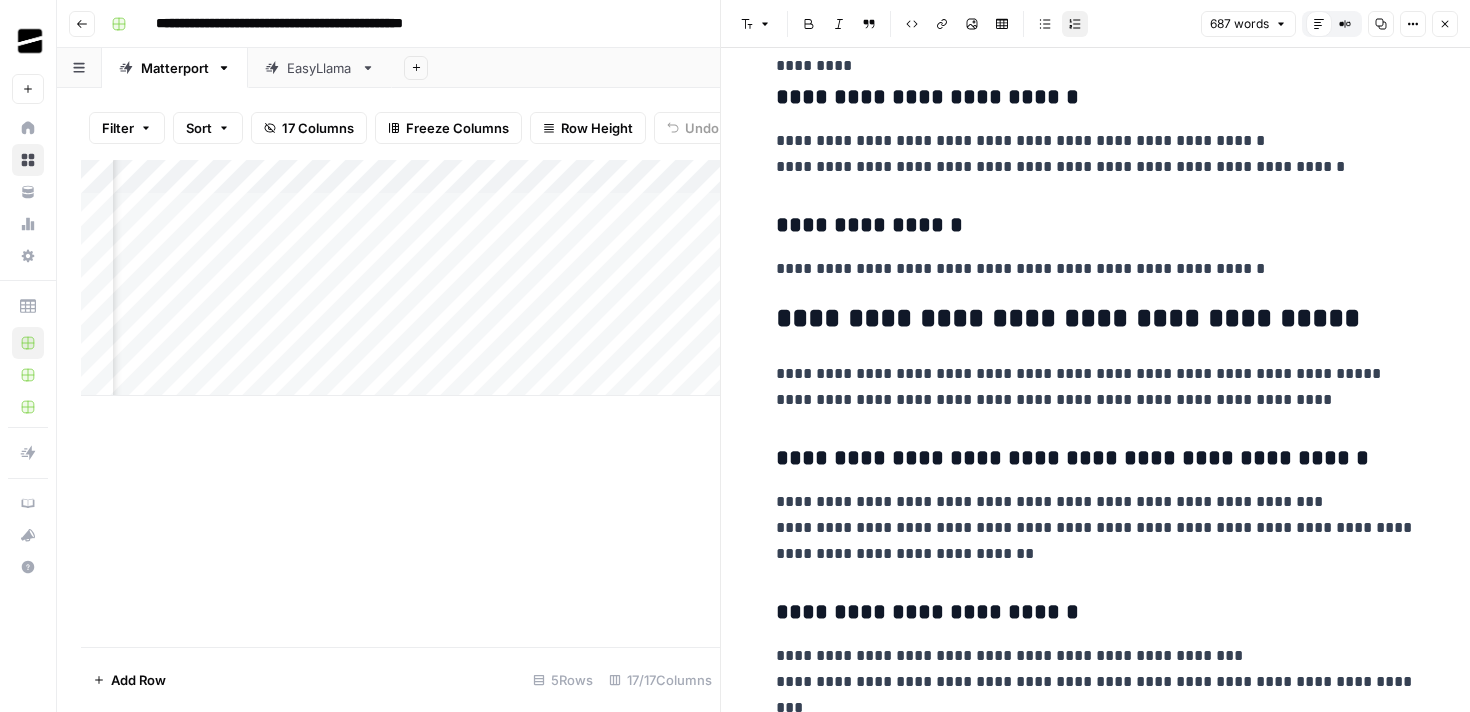 click on "Close" at bounding box center (1445, 24) 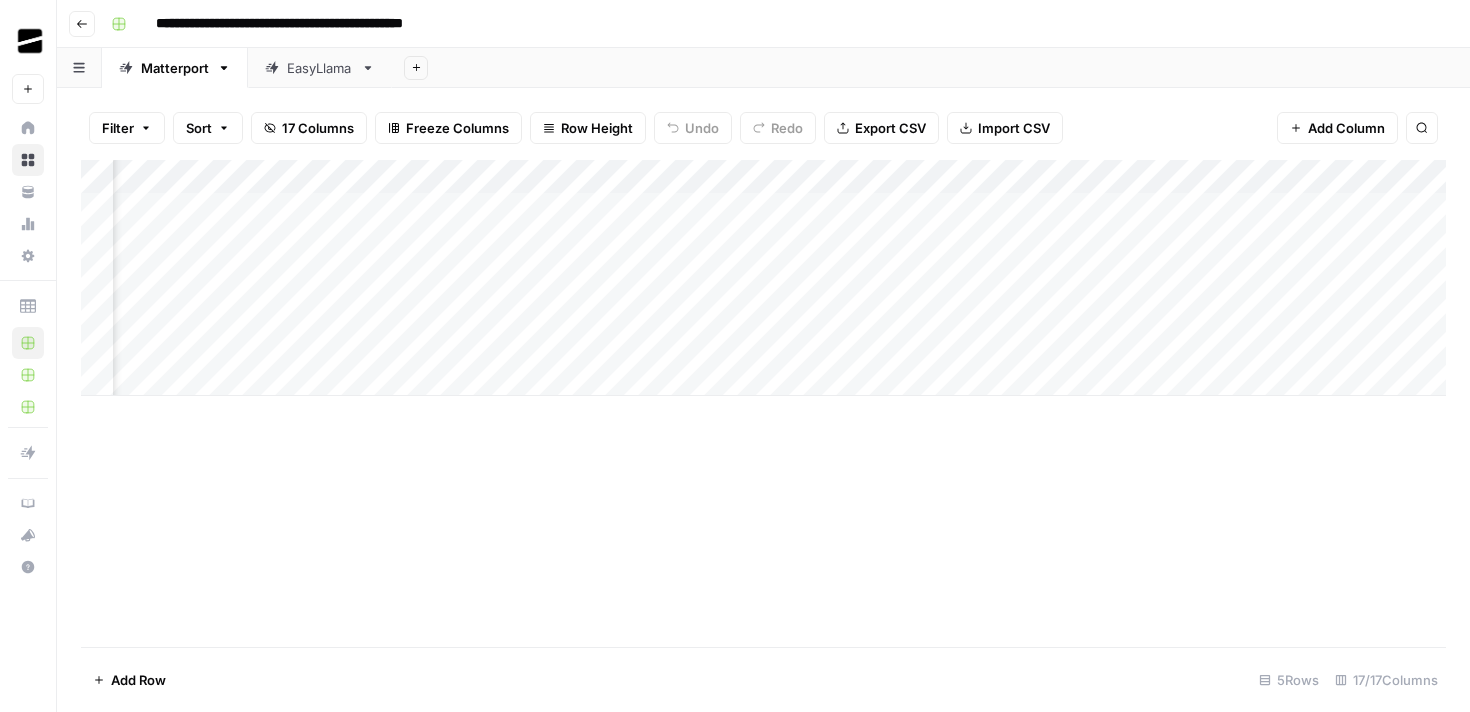 click on "Add Column" at bounding box center (763, 278) 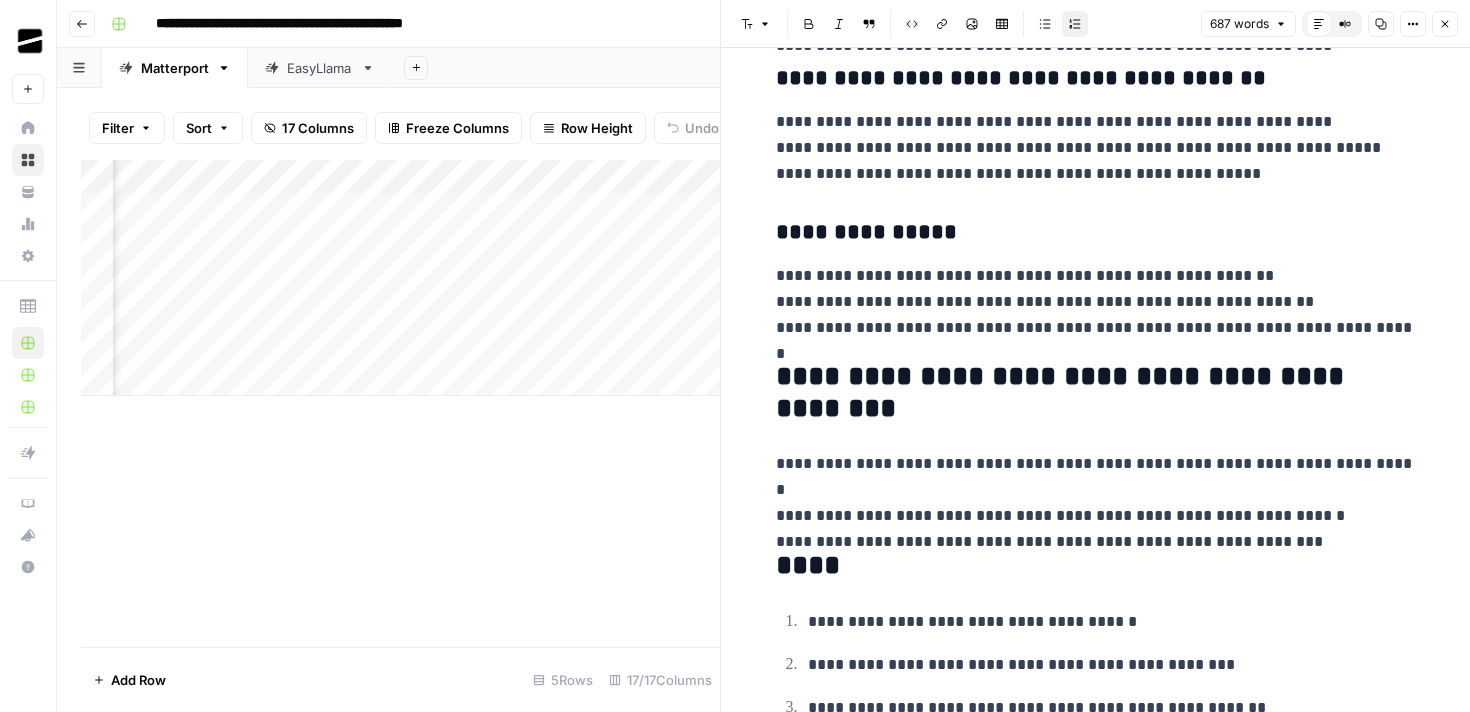 scroll, scrollTop: 3107, scrollLeft: 0, axis: vertical 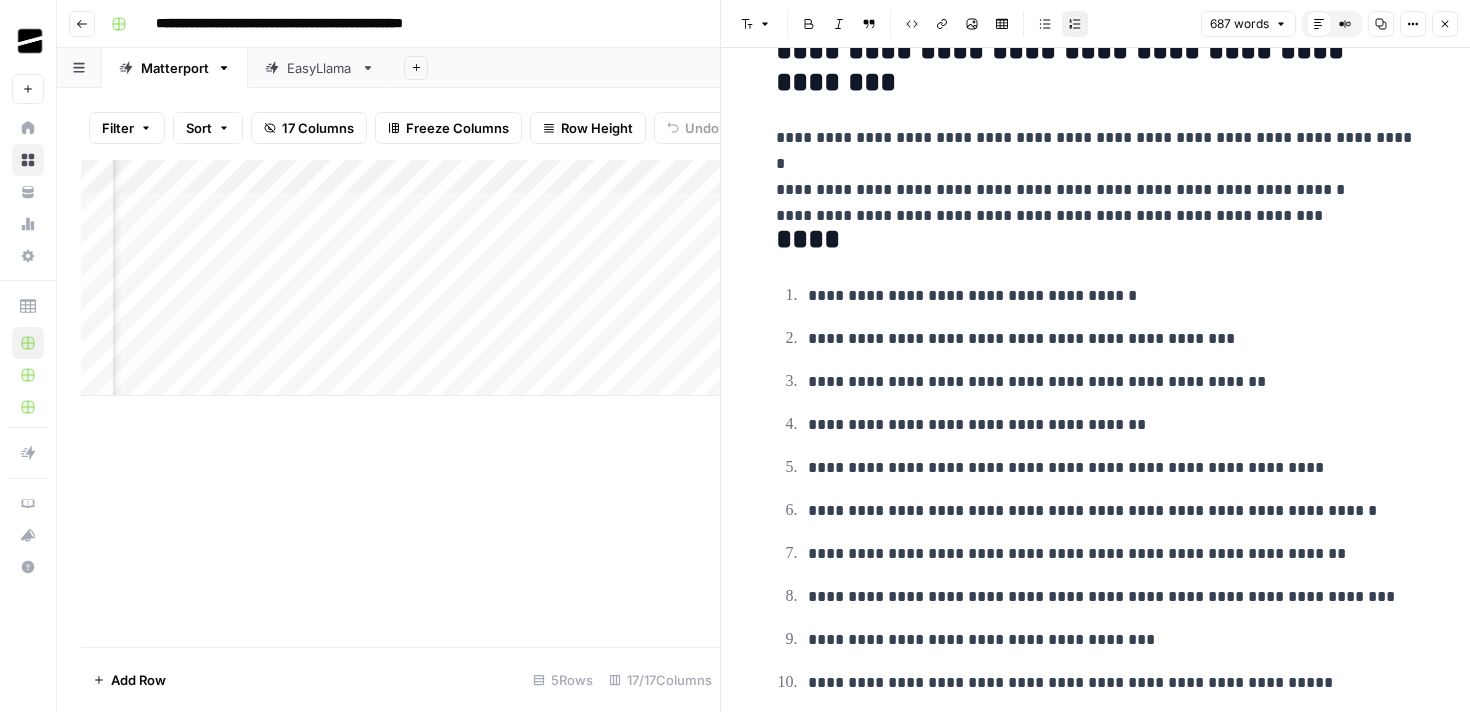 click on "Add Column" at bounding box center [400, 403] 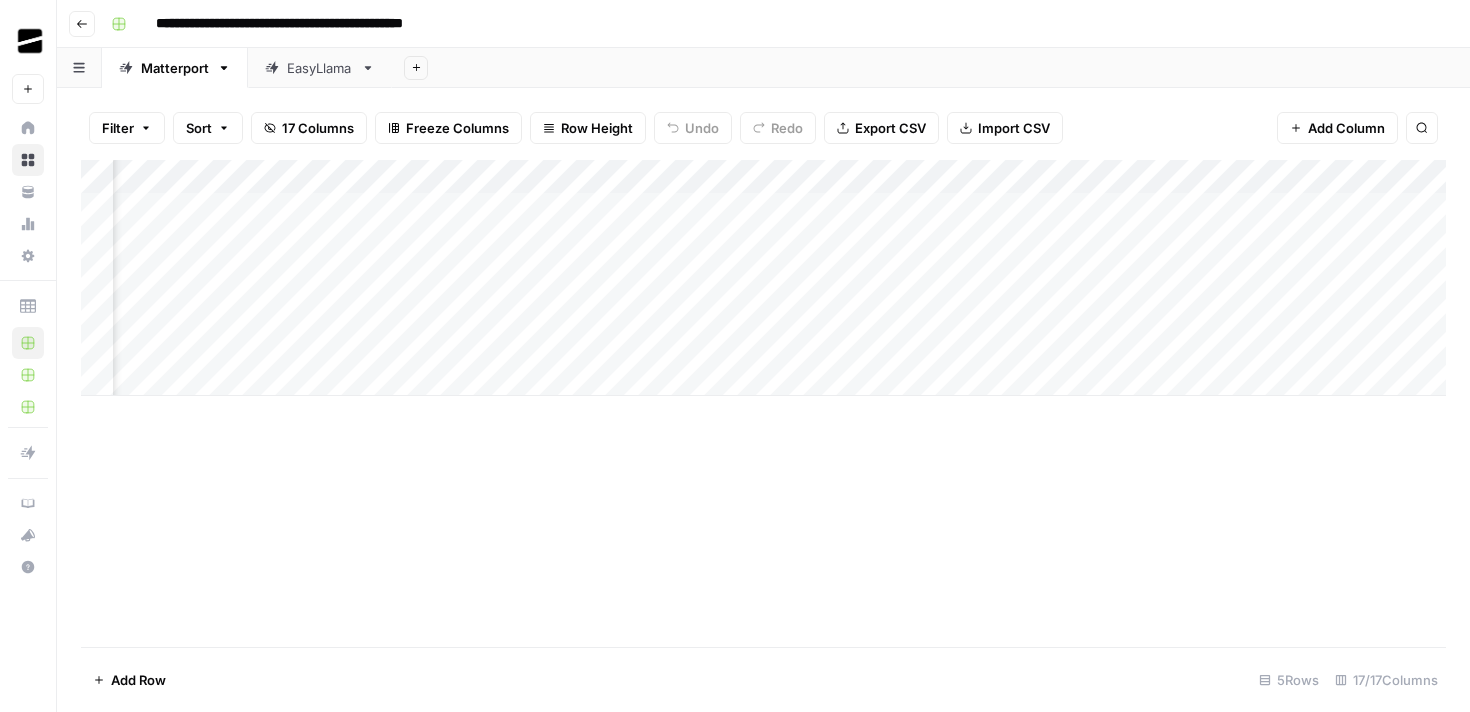 scroll, scrollTop: 0, scrollLeft: 1770, axis: horizontal 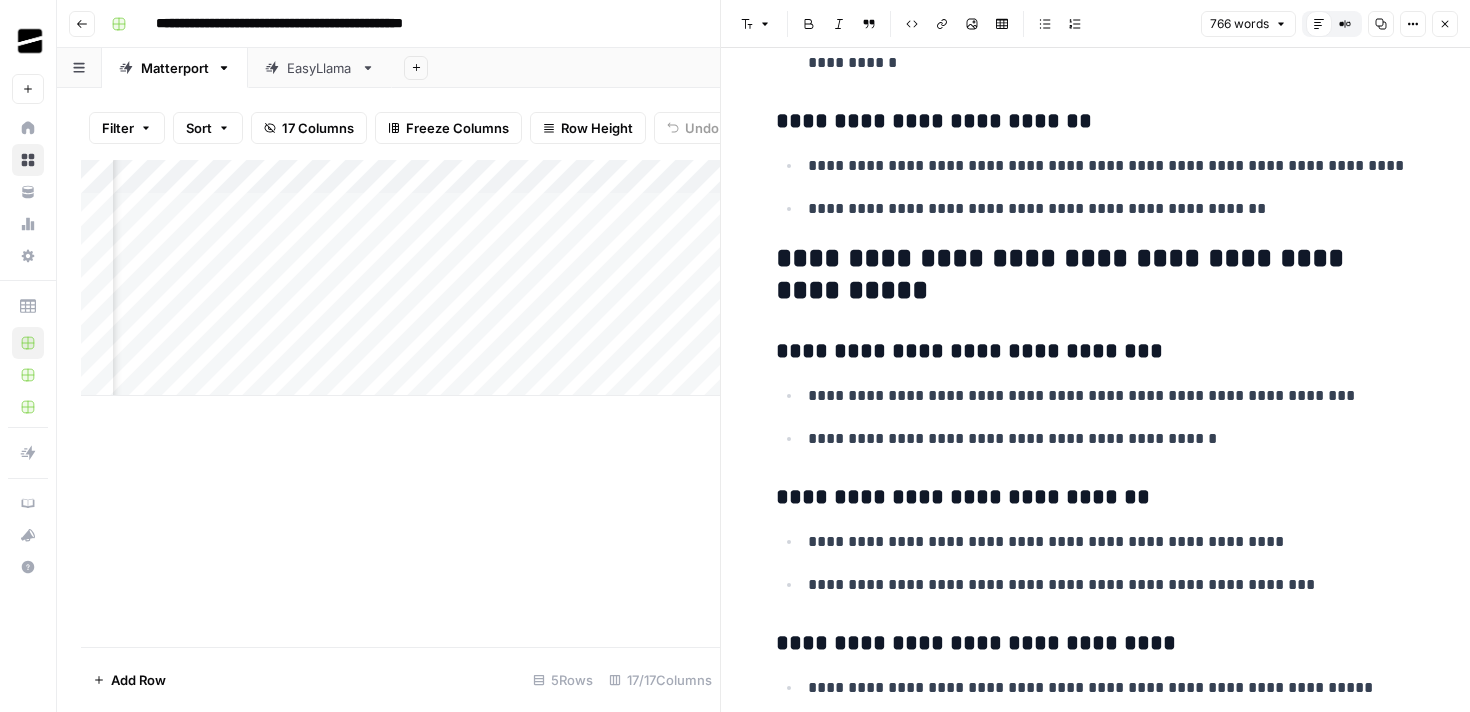click on "Close" at bounding box center (1445, 24) 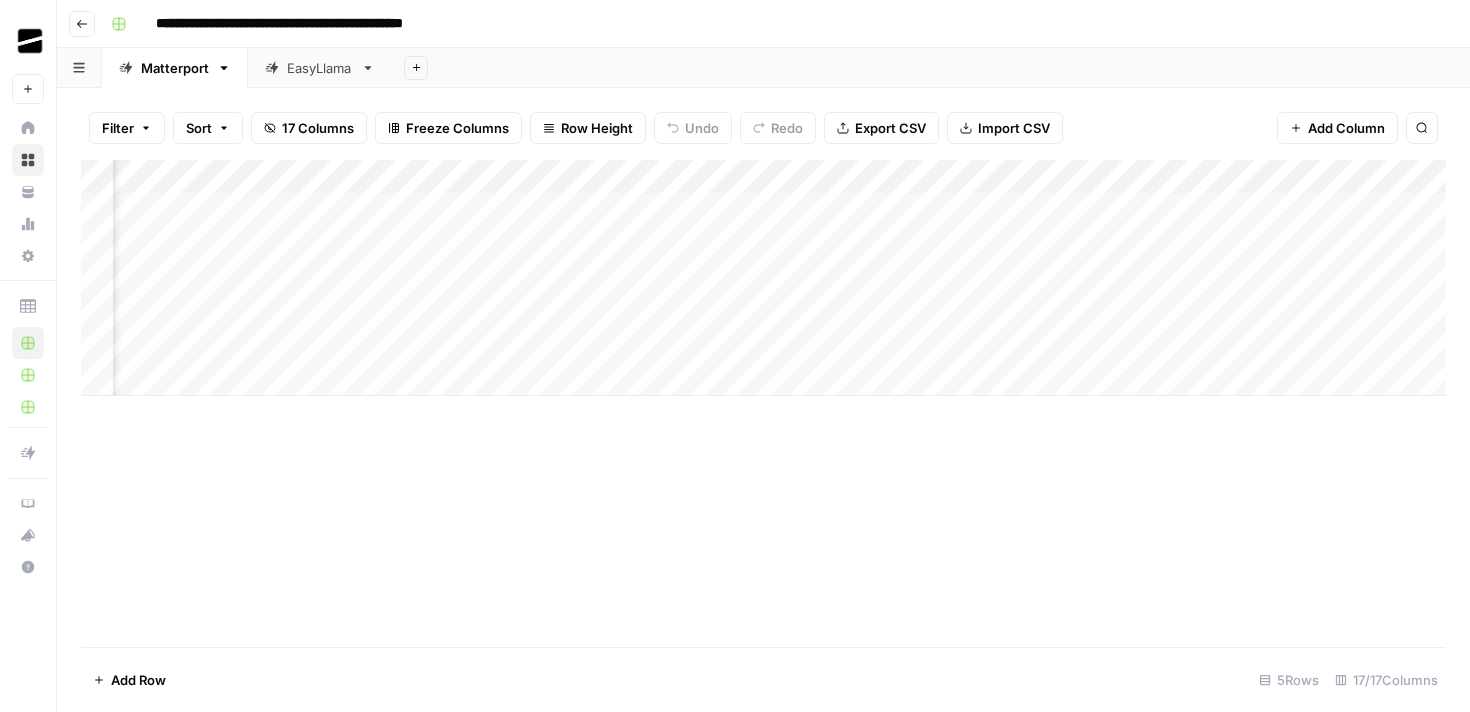 scroll, scrollTop: 0, scrollLeft: 1706, axis: horizontal 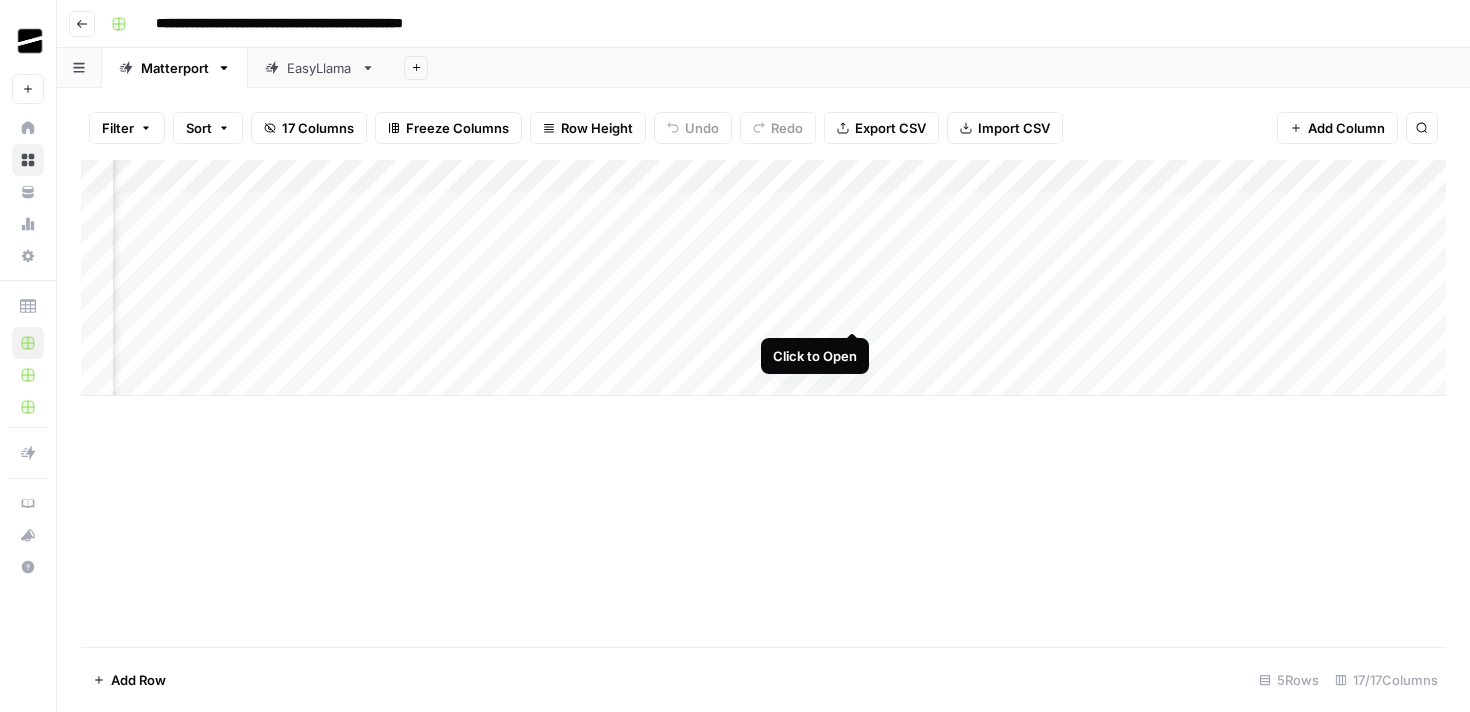 click on "Add Column" at bounding box center (763, 278) 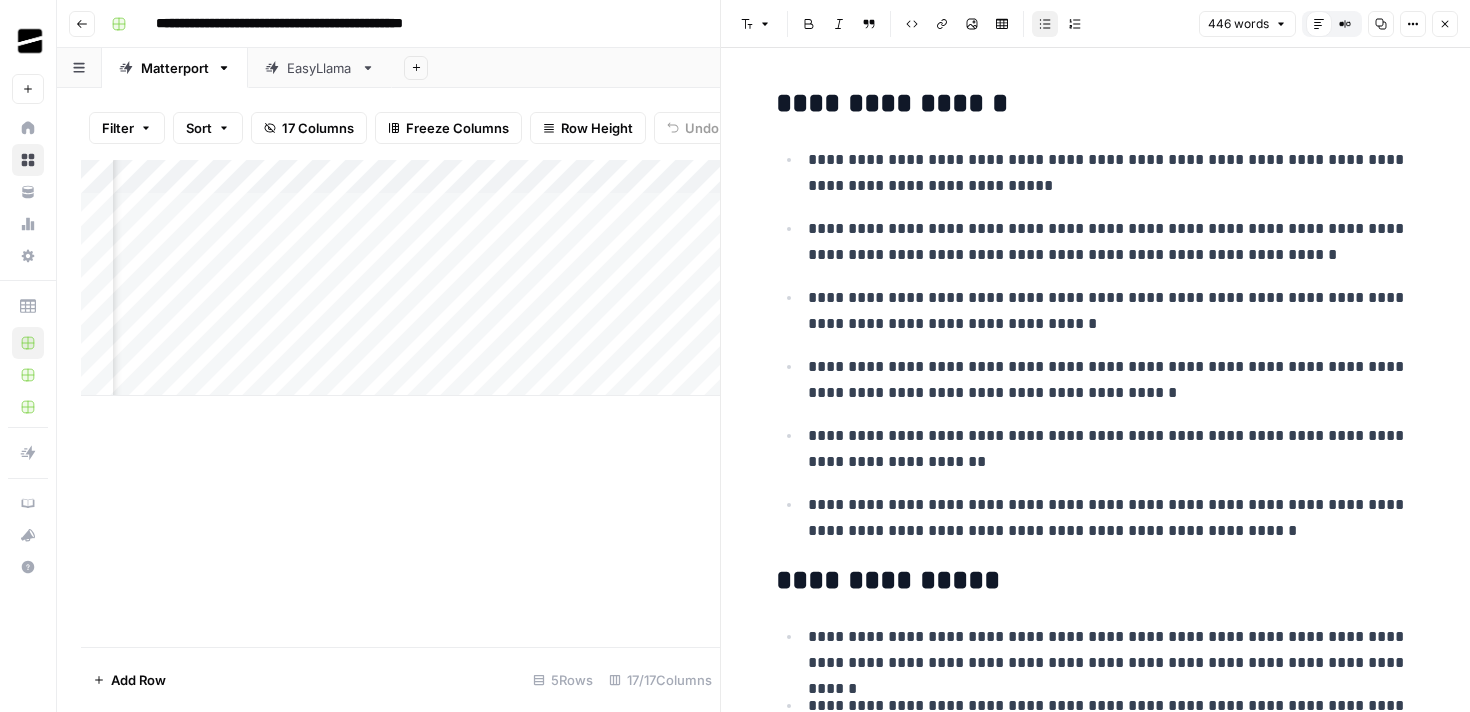 scroll, scrollTop: 35, scrollLeft: 0, axis: vertical 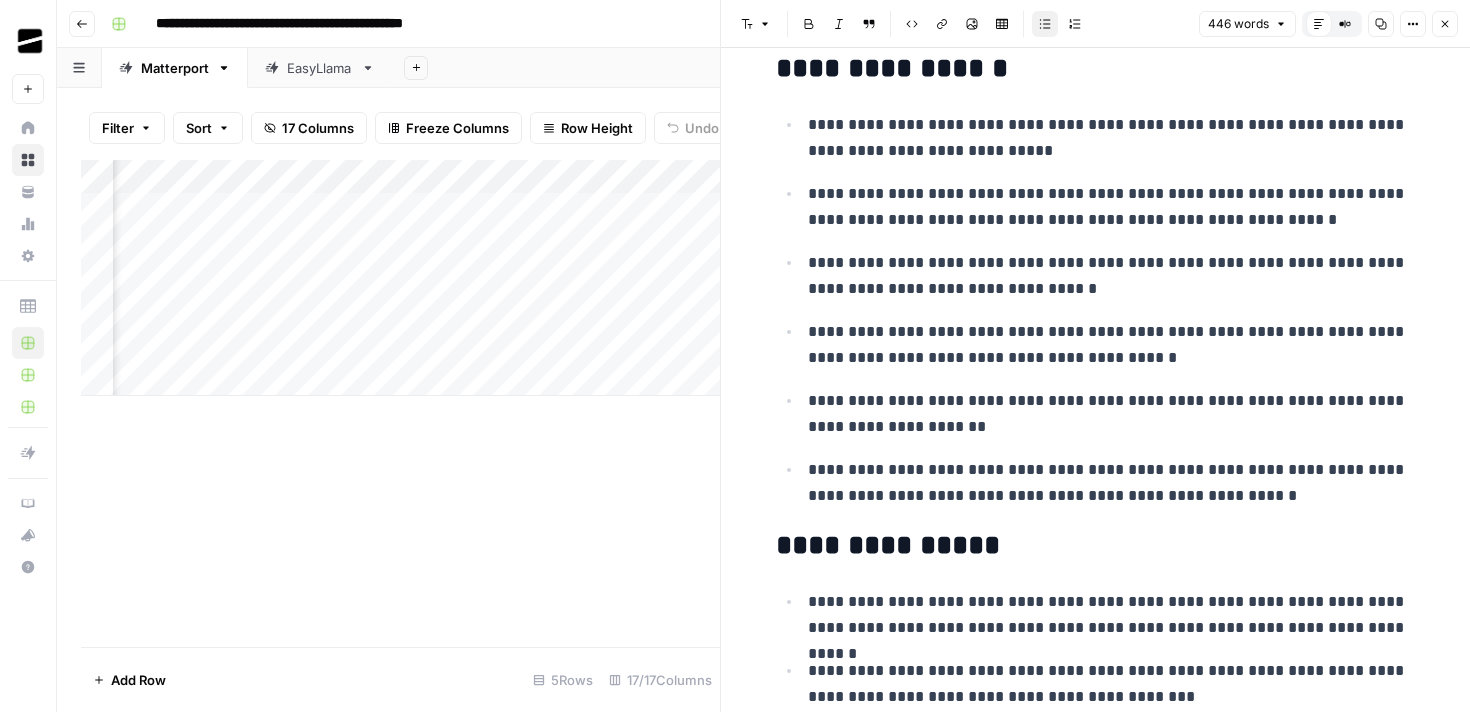 click on "Add Column" at bounding box center [400, 403] 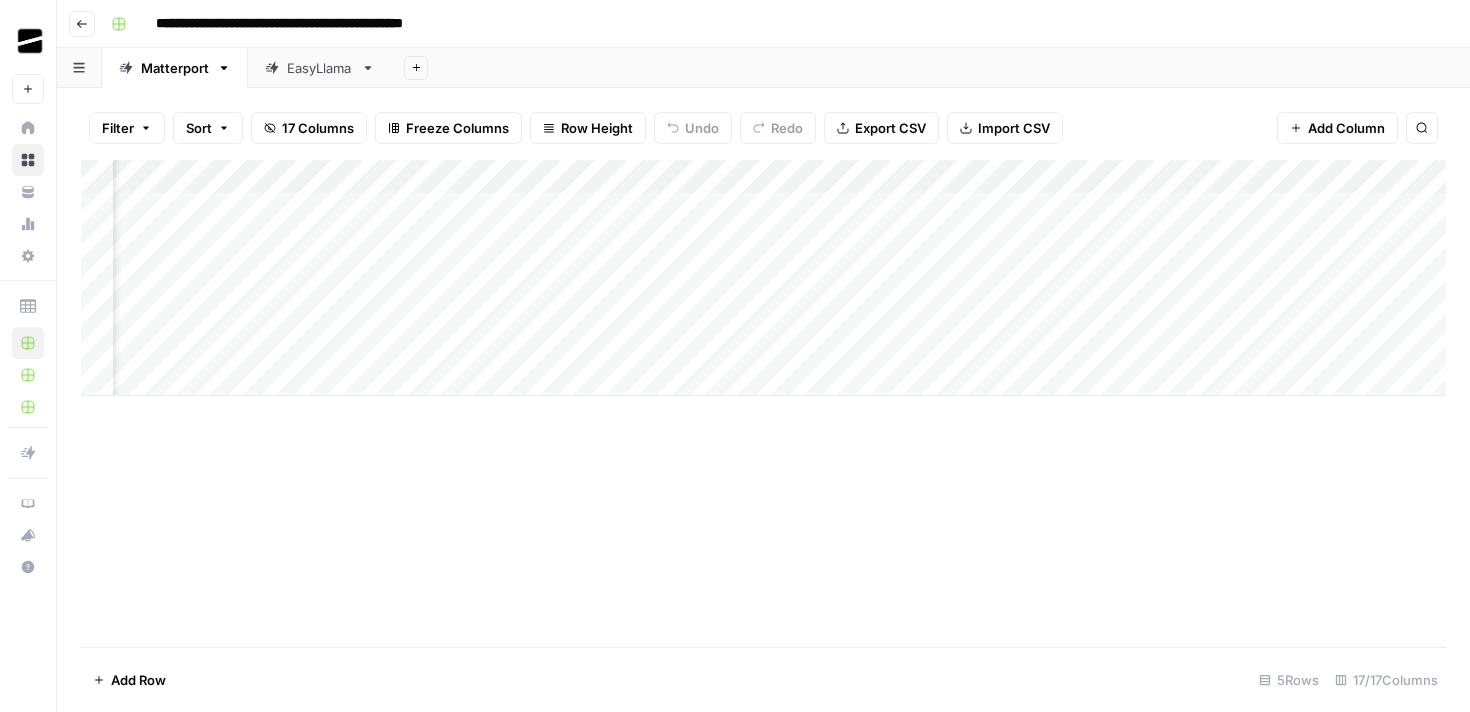 scroll, scrollTop: 0, scrollLeft: 601, axis: horizontal 